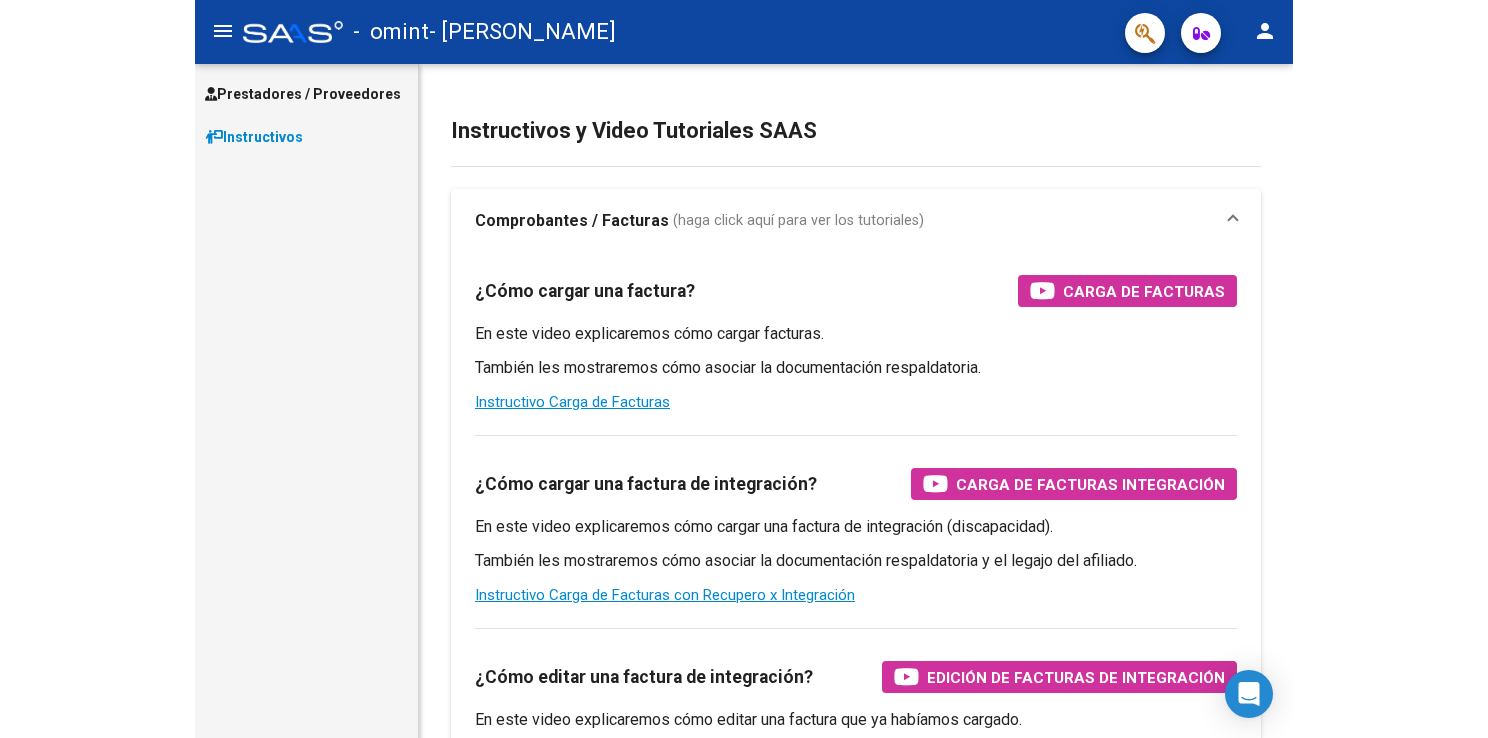 scroll, scrollTop: 0, scrollLeft: 0, axis: both 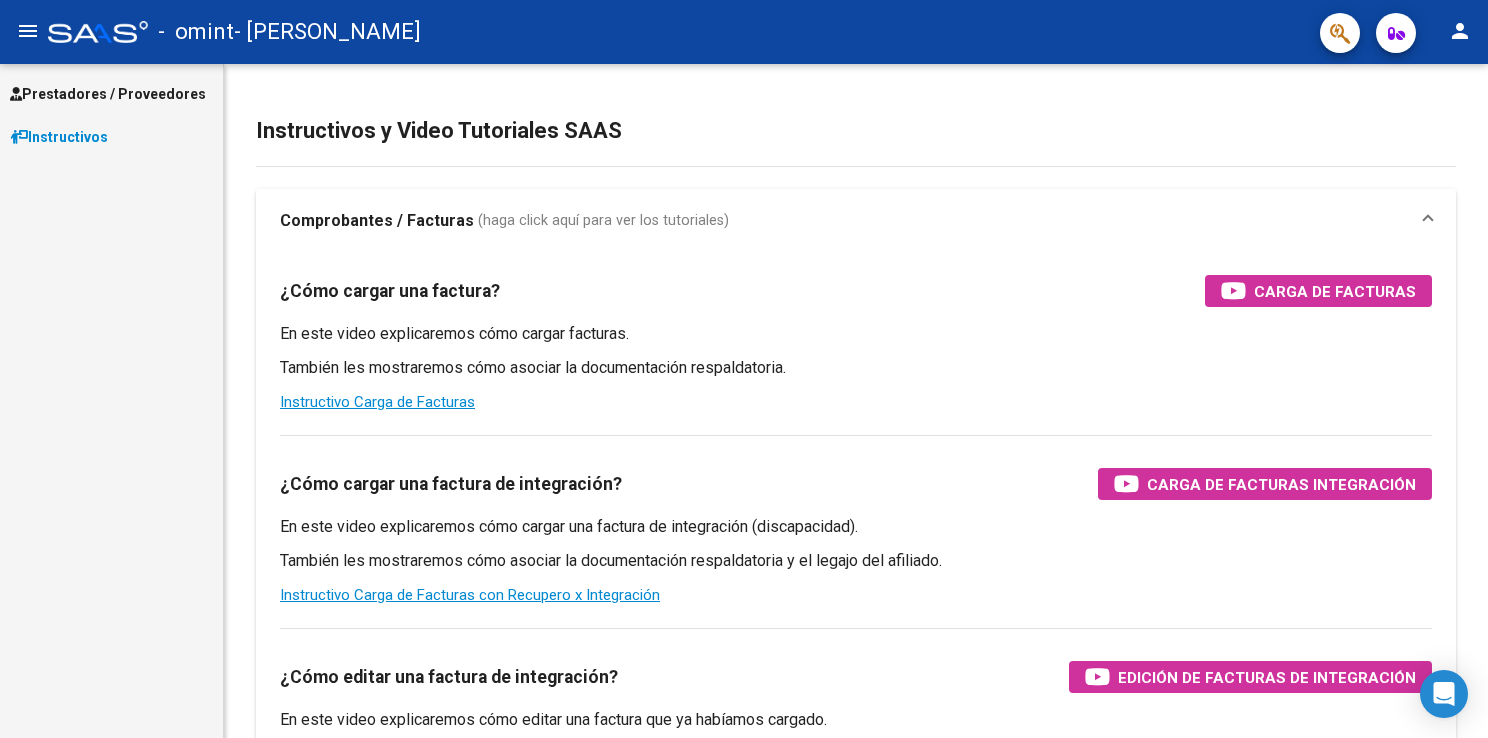 click on "Prestadores / Proveedores" at bounding box center [108, 94] 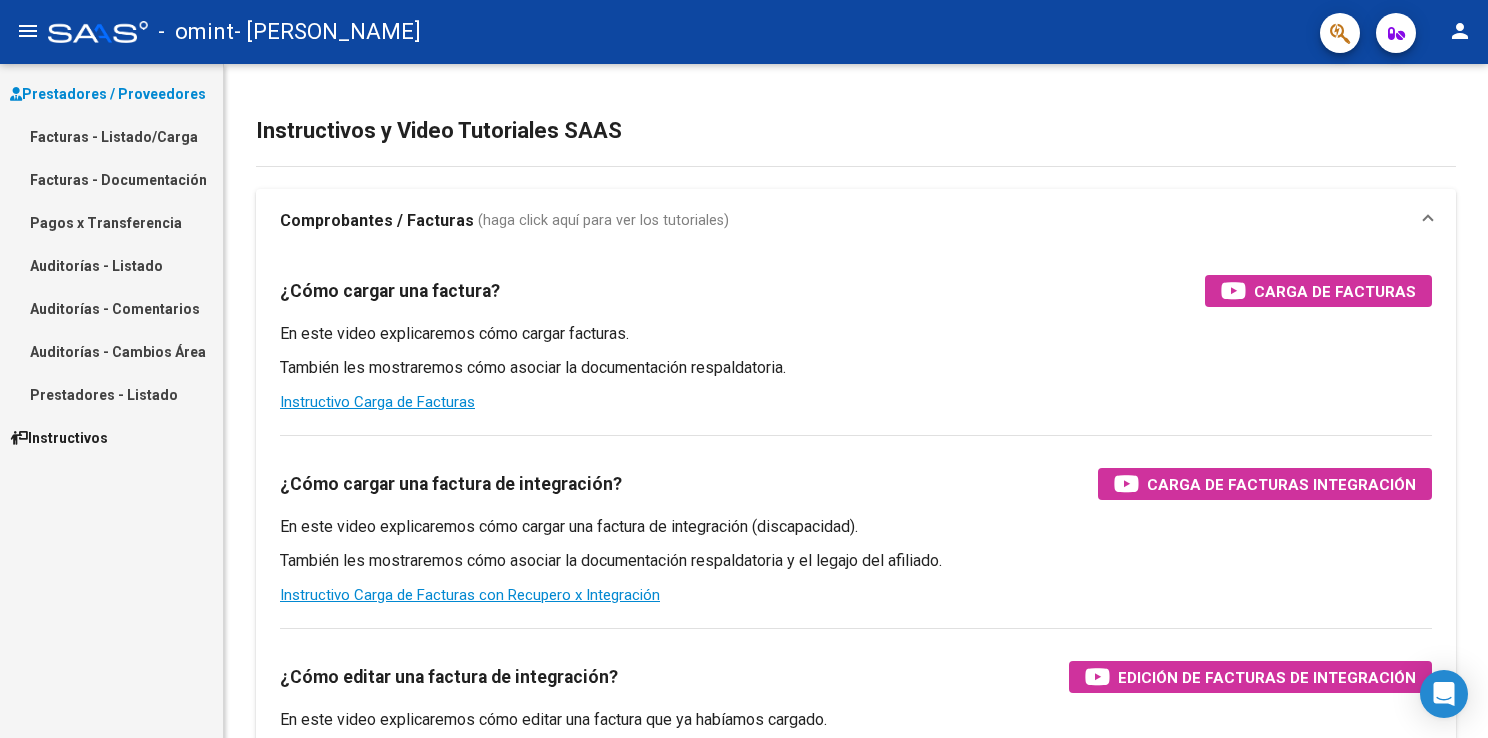 click on "Pagos x Transferencia" at bounding box center (111, 222) 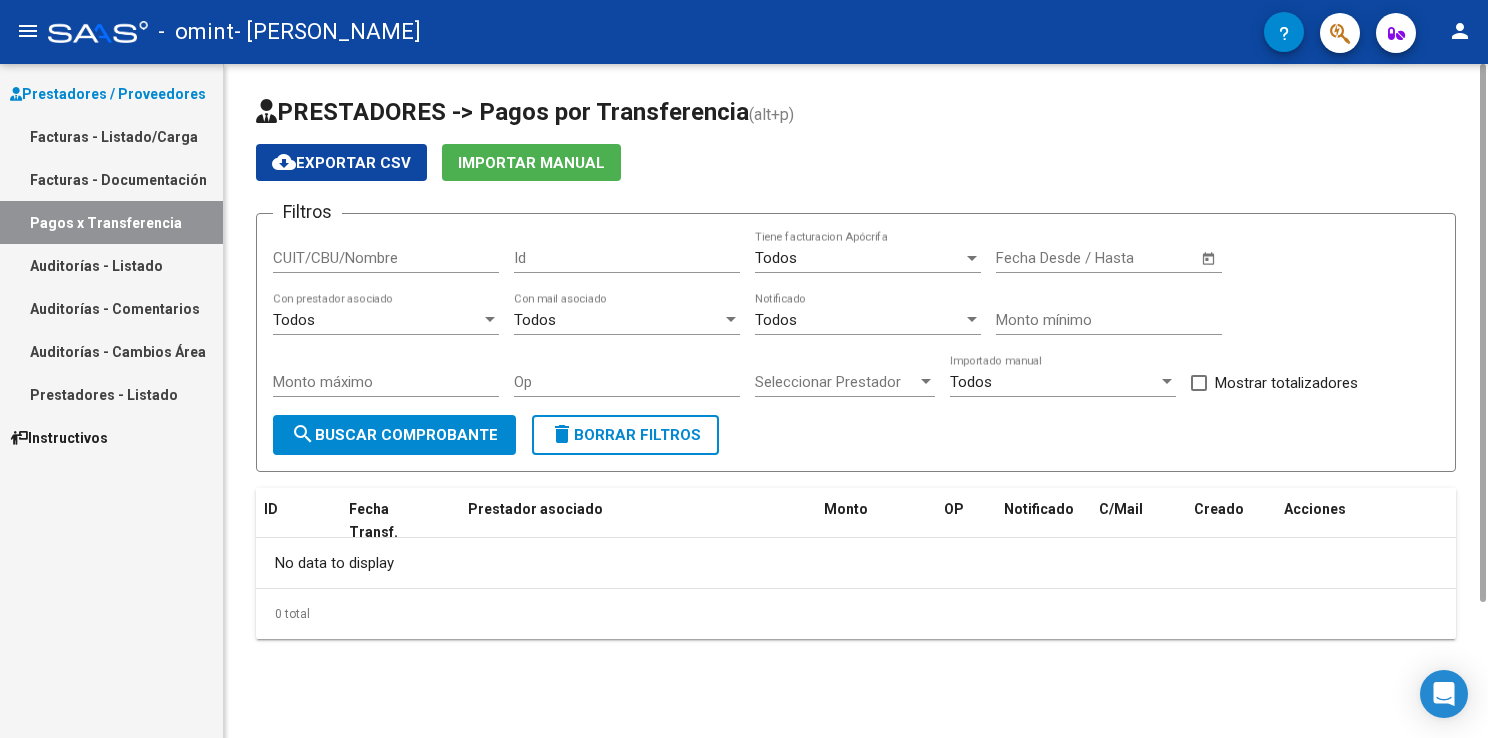 click on "search  Buscar Comprobante" 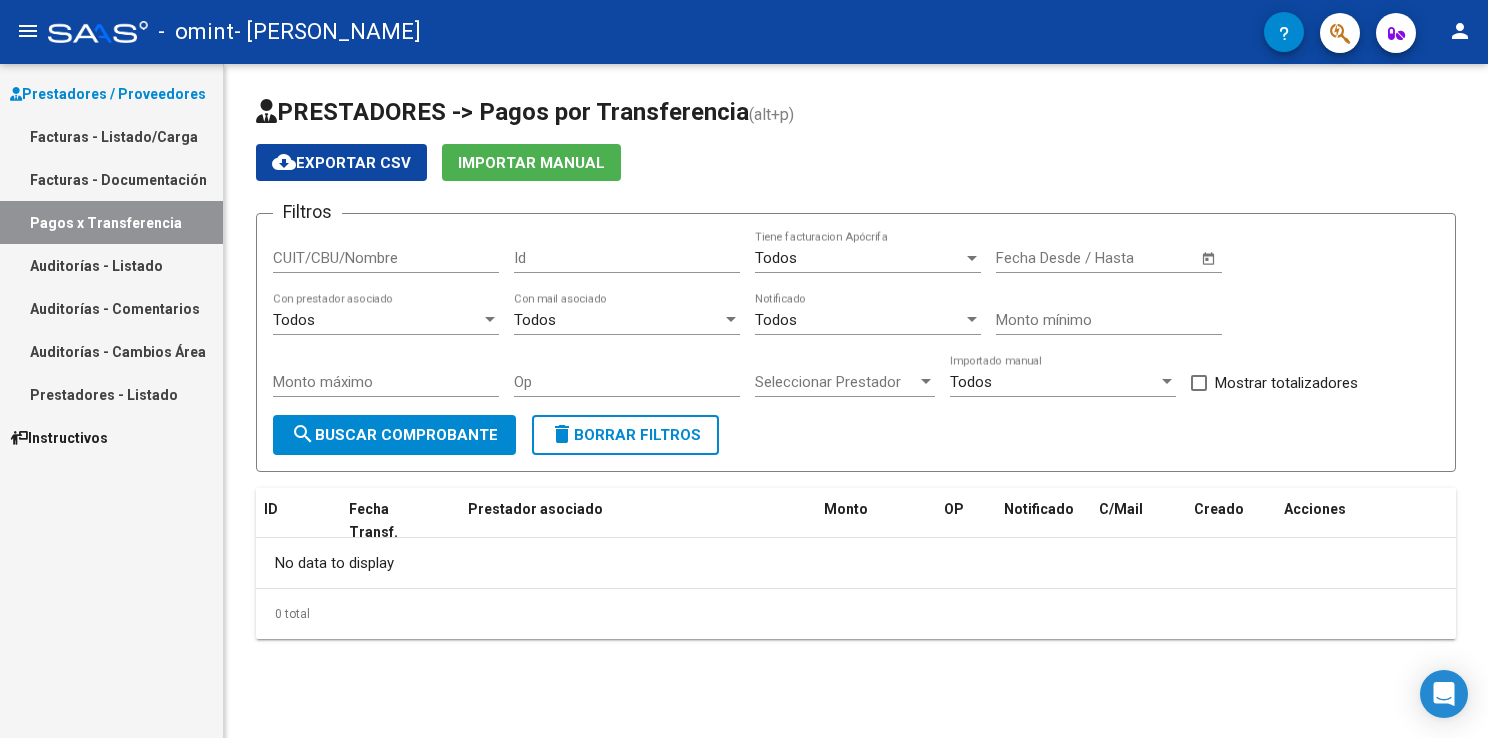 click on "Facturas - Documentación" at bounding box center (111, 179) 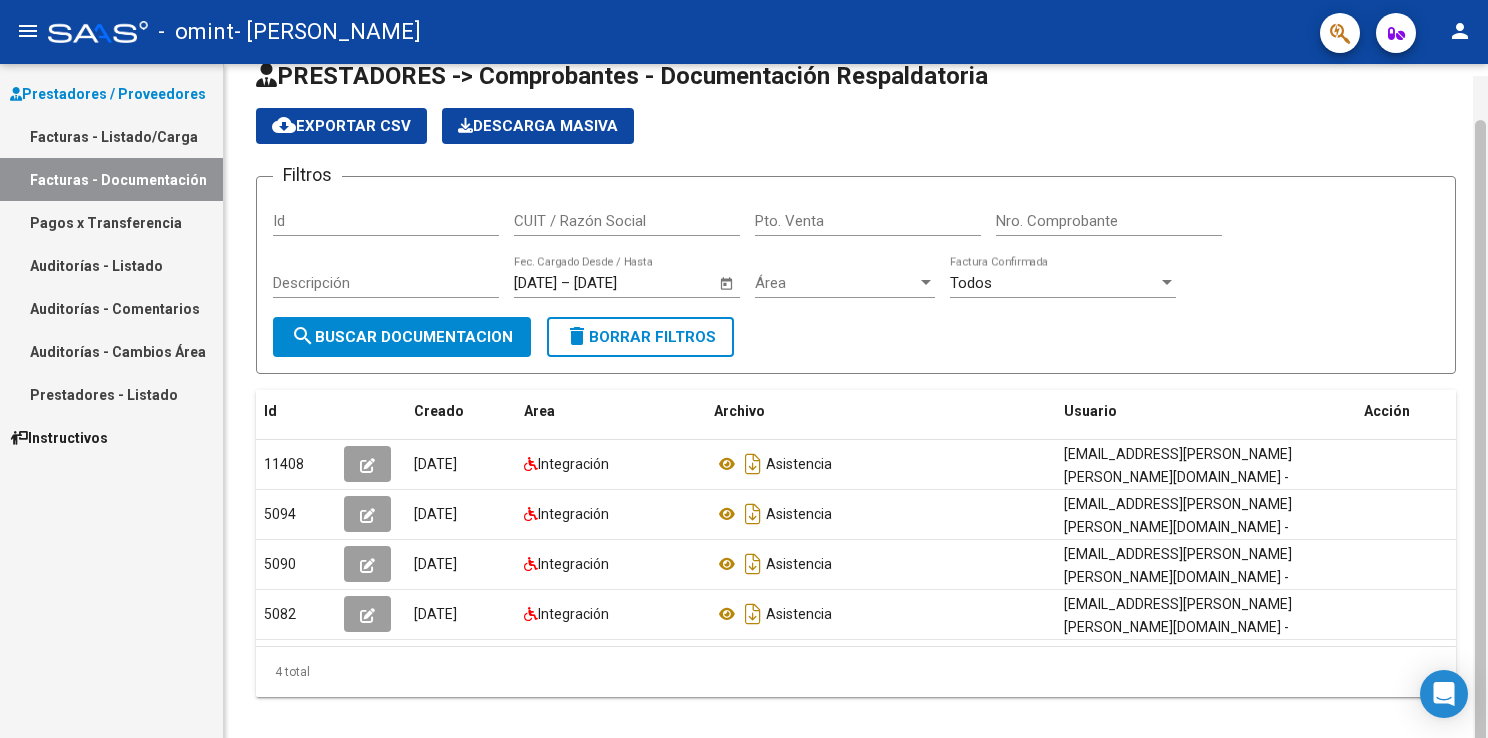 scroll, scrollTop: 56, scrollLeft: 0, axis: vertical 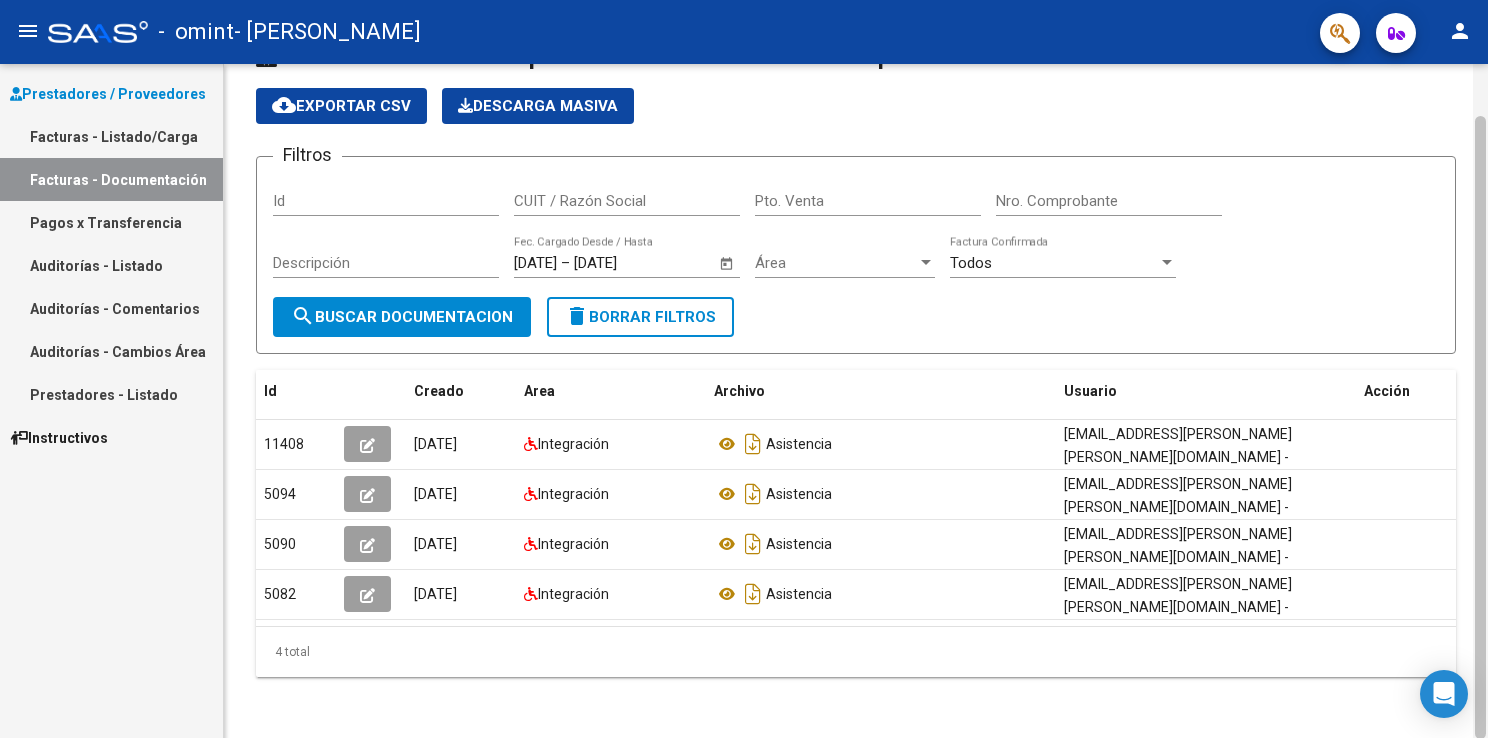 drag, startPoint x: 1483, startPoint y: 181, endPoint x: 1482, endPoint y: 252, distance: 71.00704 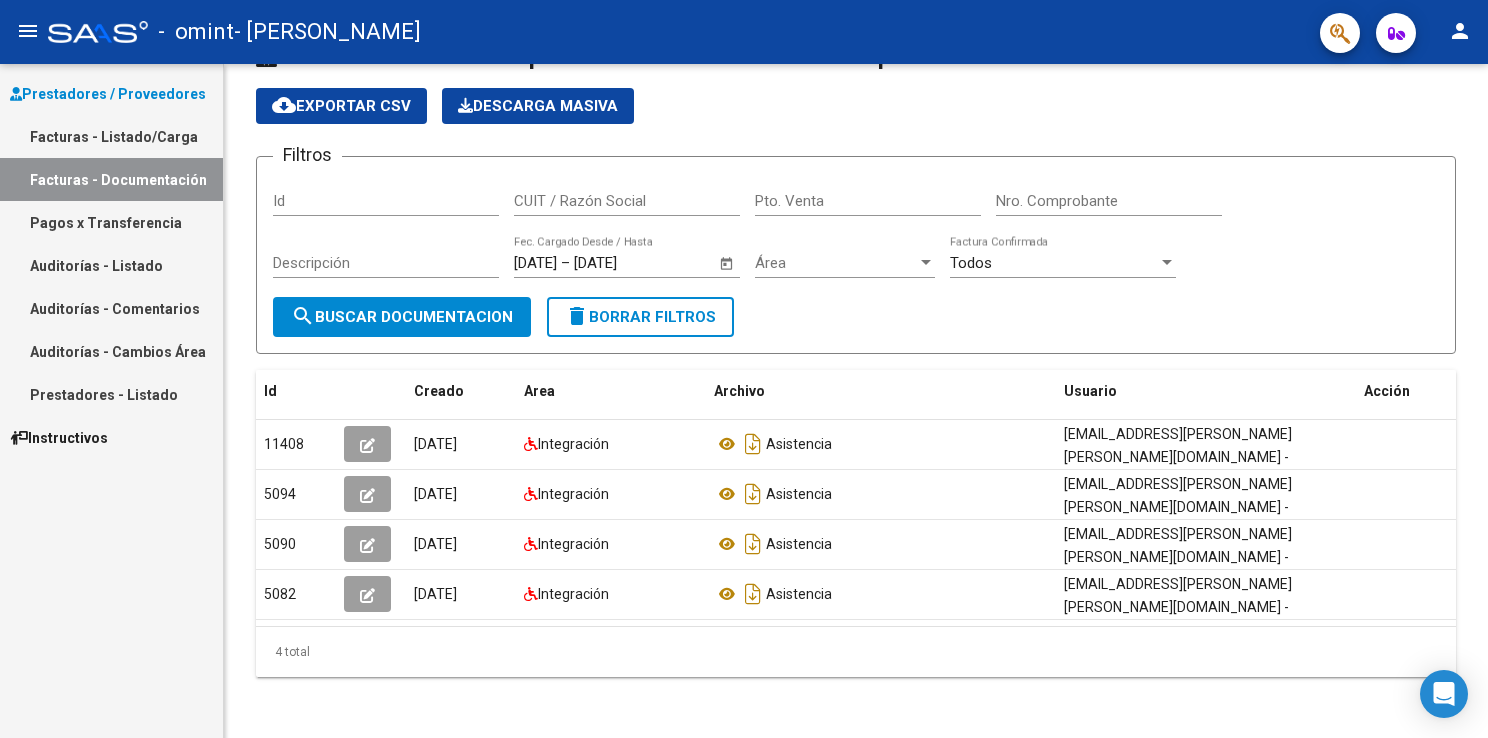 click on "Facturas - Listado/Carga" at bounding box center [111, 136] 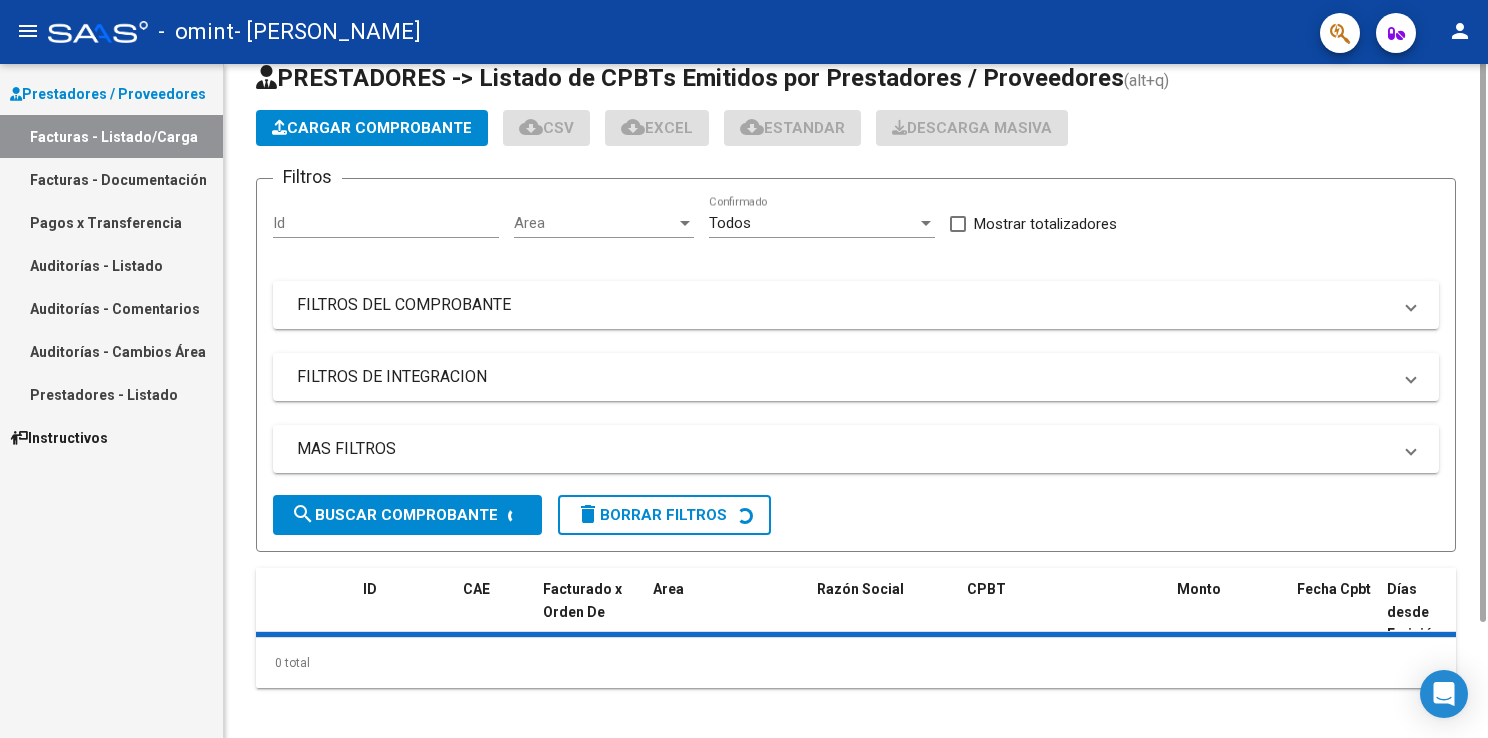 scroll, scrollTop: 0, scrollLeft: 0, axis: both 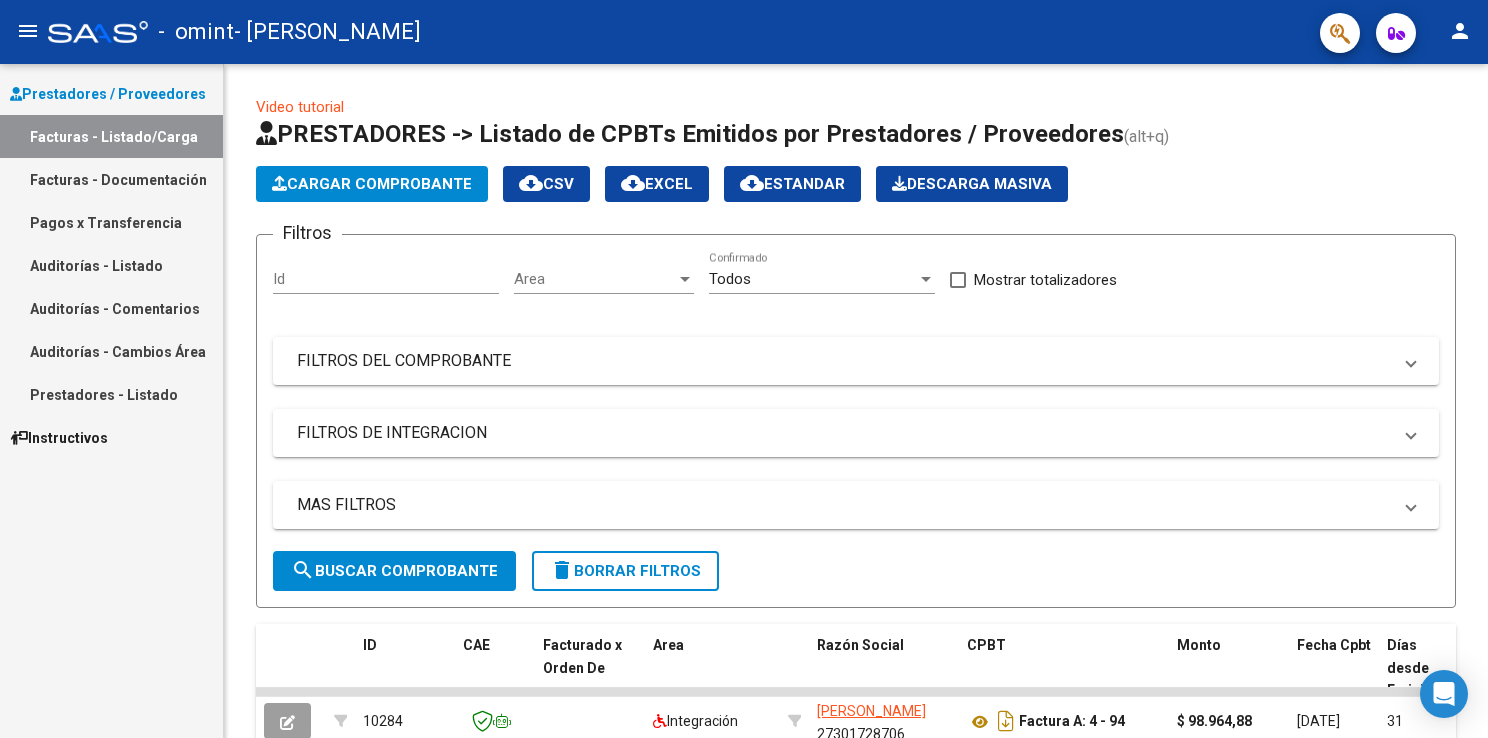 click on "Pagos x Transferencia" at bounding box center [111, 222] 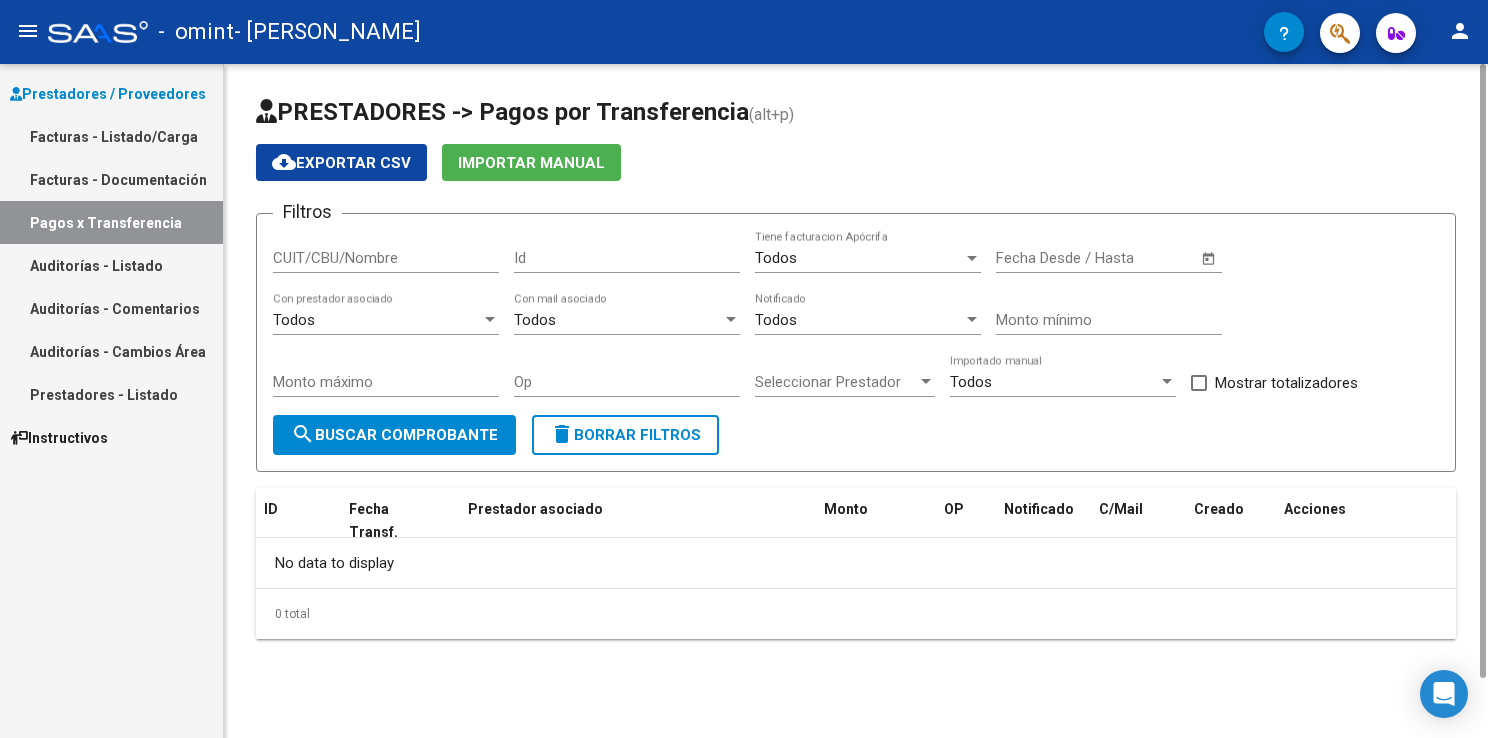 click at bounding box center [972, 258] 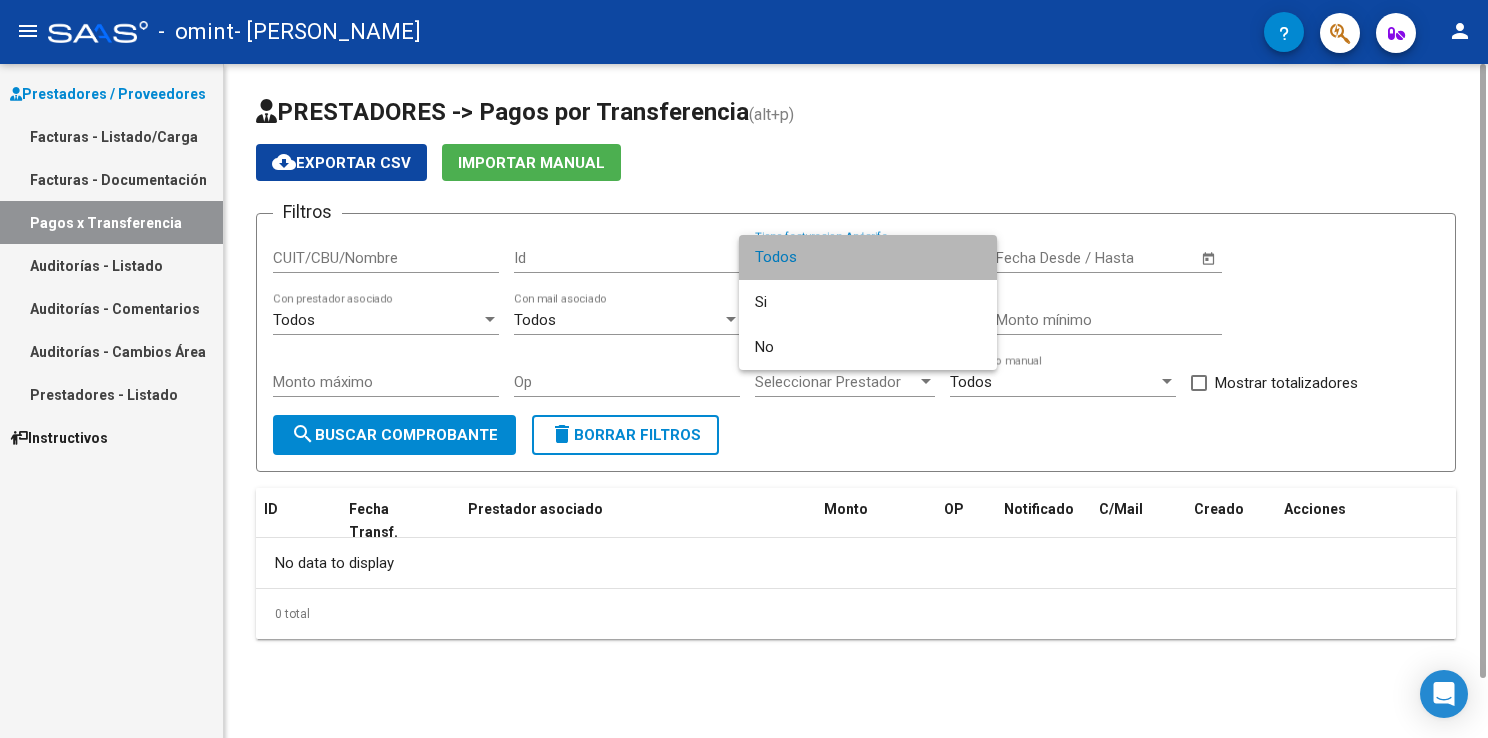 click on "Todos" at bounding box center [868, 257] 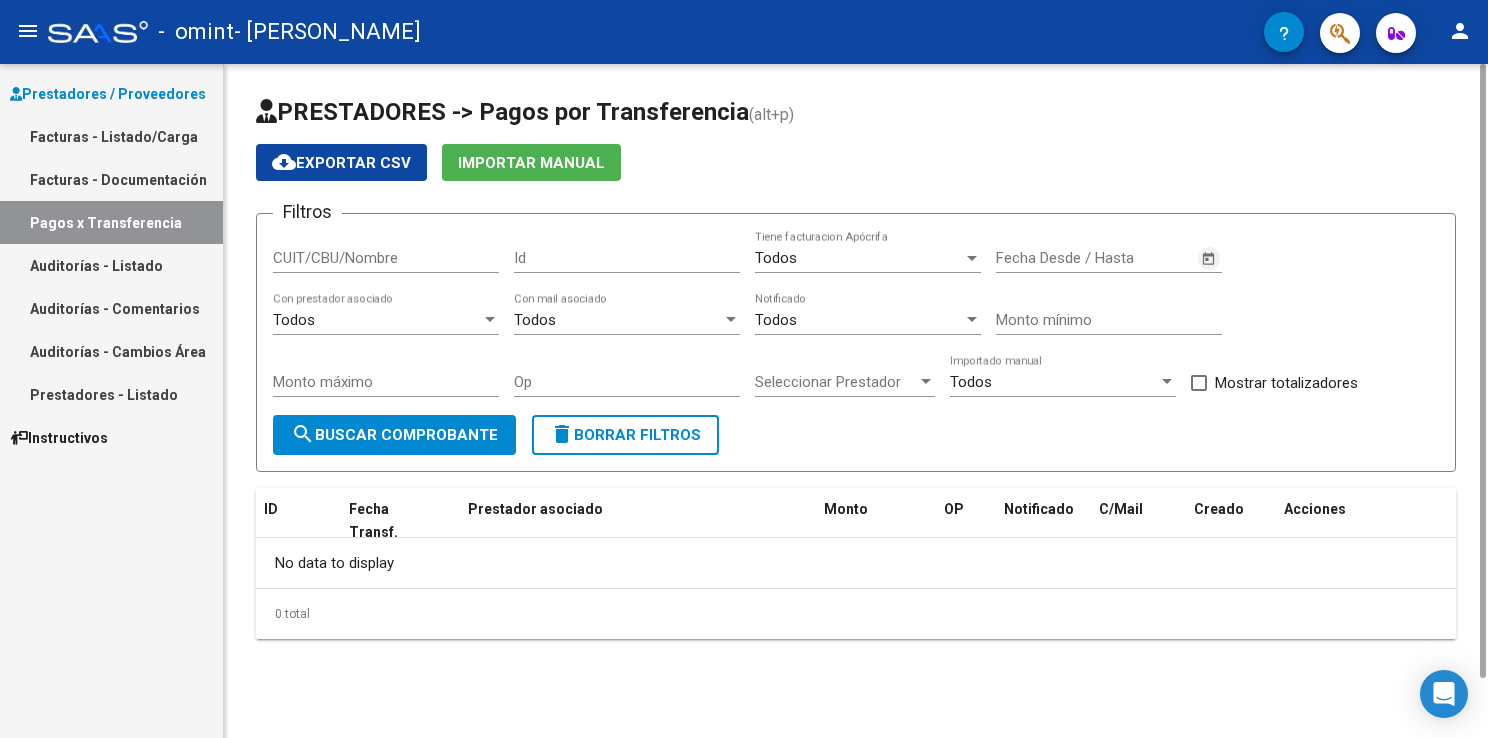 click 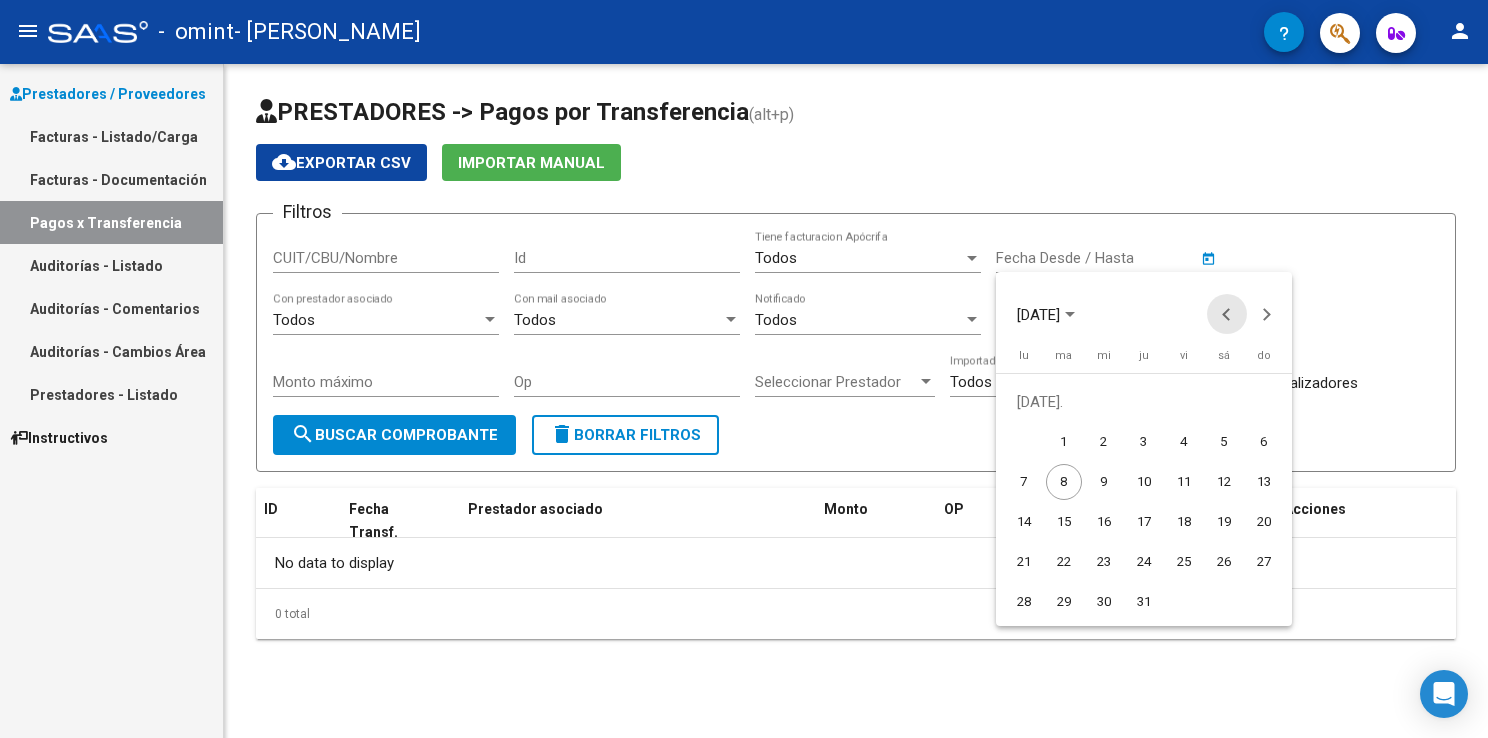 click at bounding box center (1227, 314) 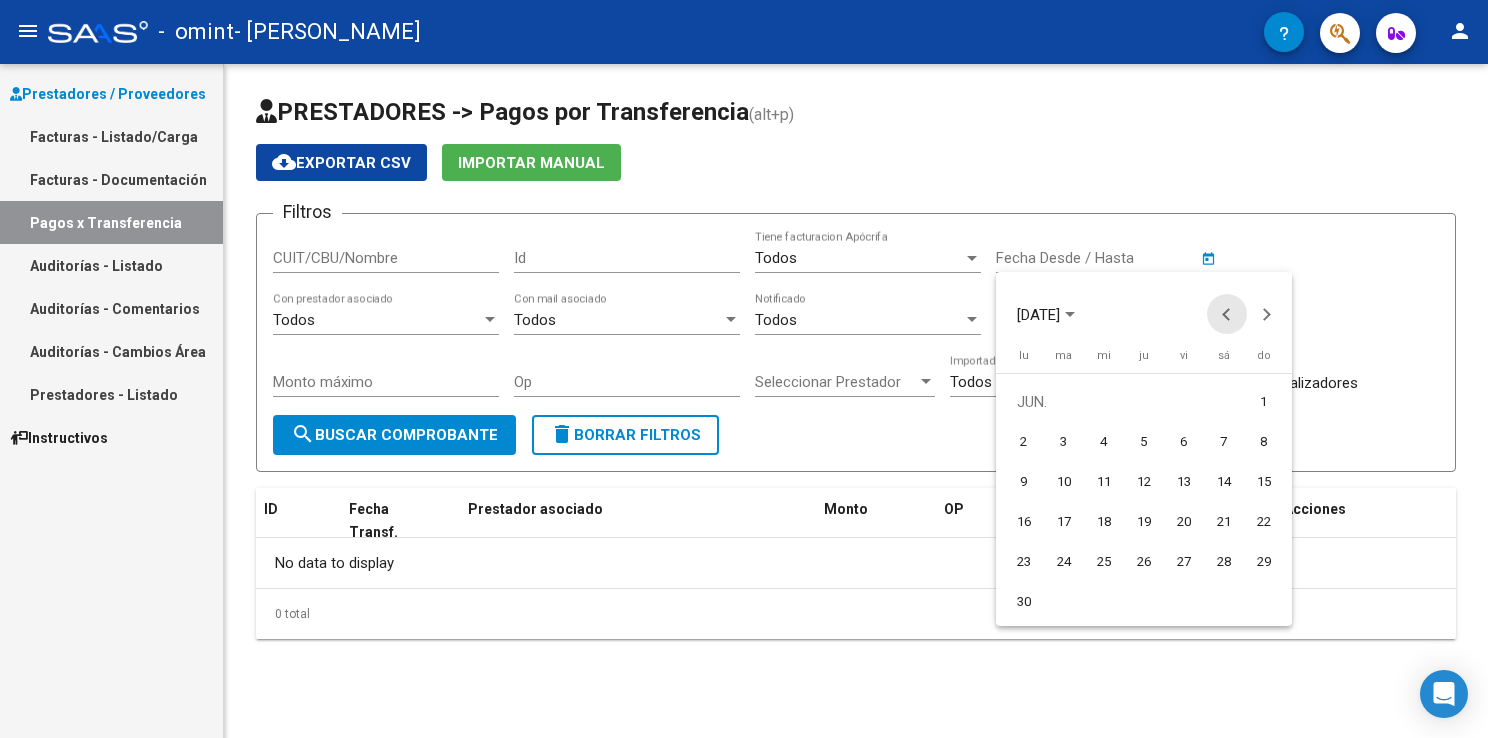 click at bounding box center (1227, 314) 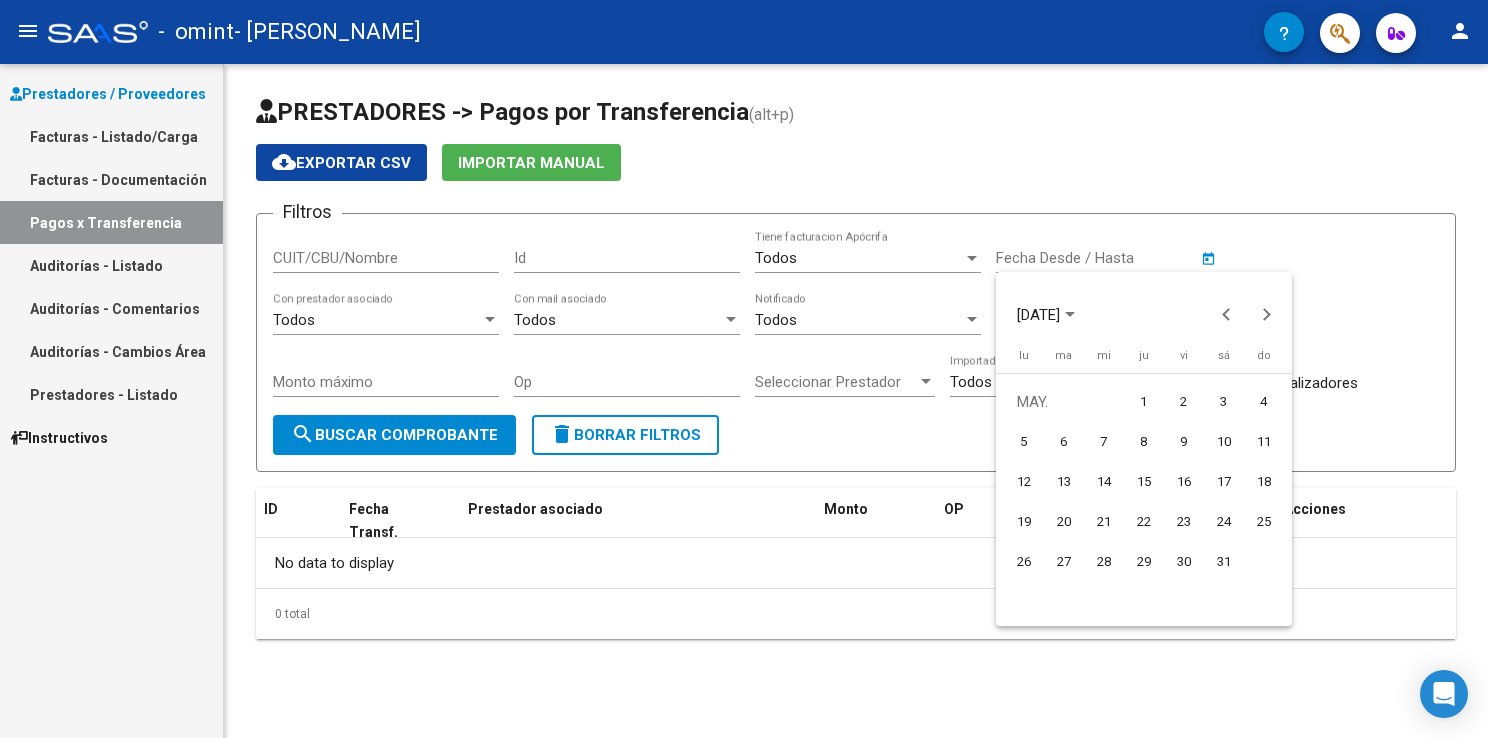 click on "1" at bounding box center (1144, 402) 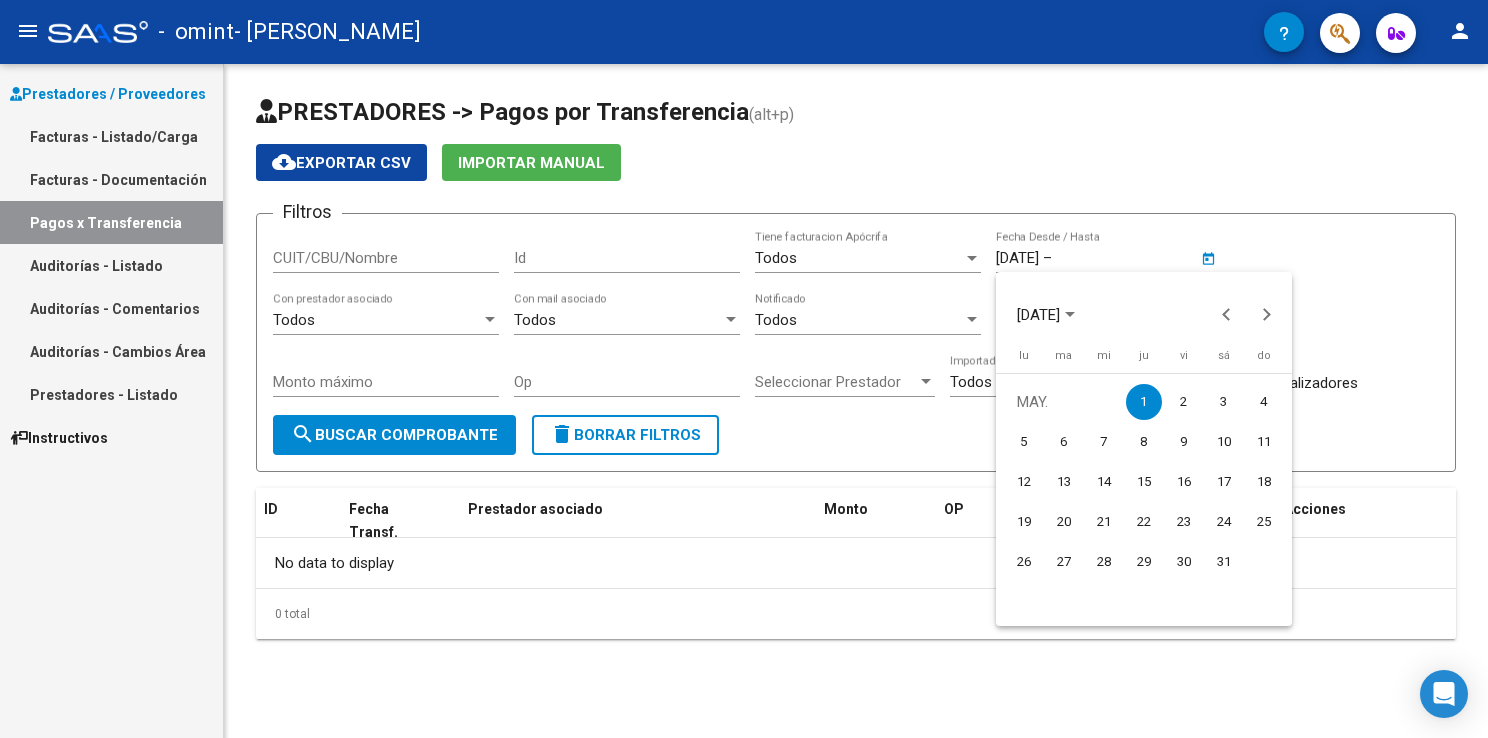 click at bounding box center (744, 369) 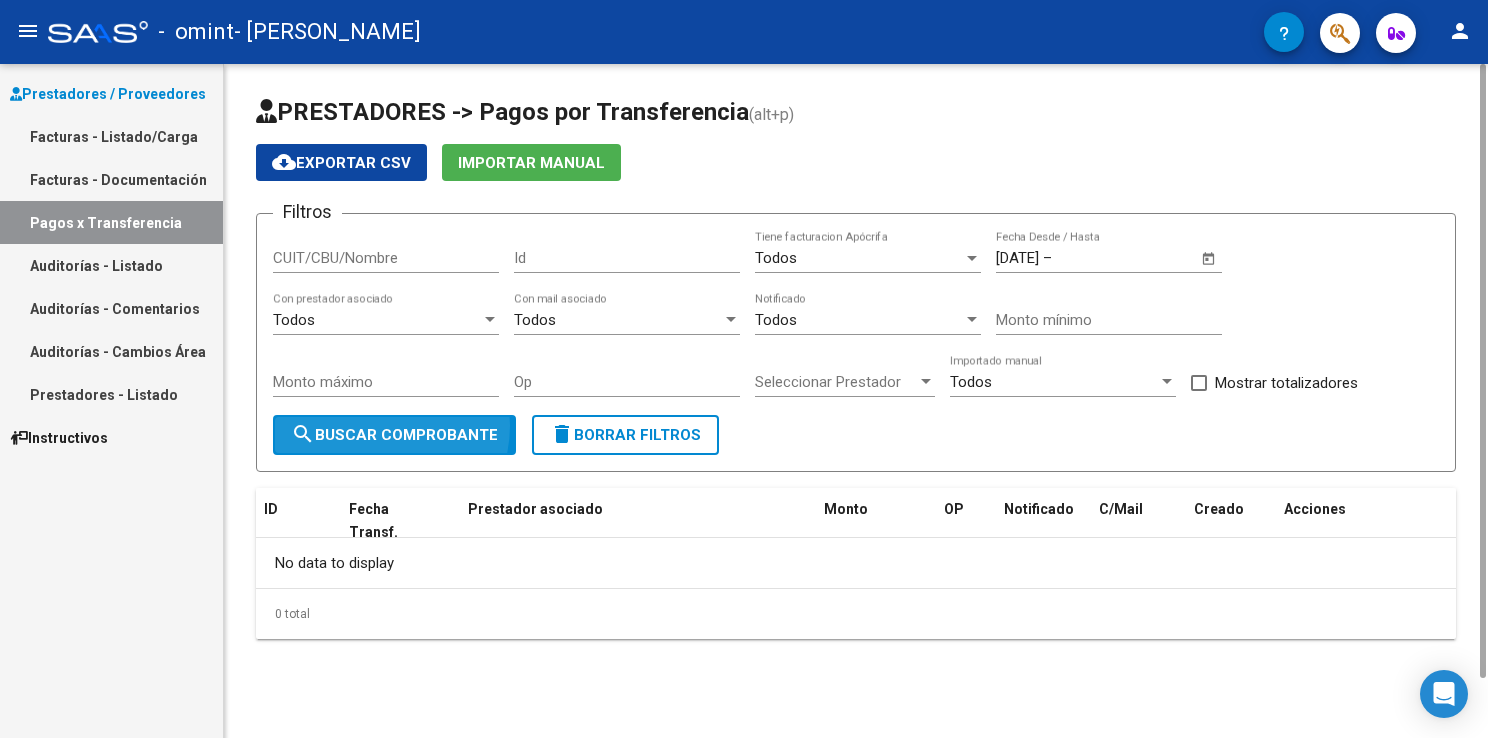 click on "search  Buscar Comprobante" 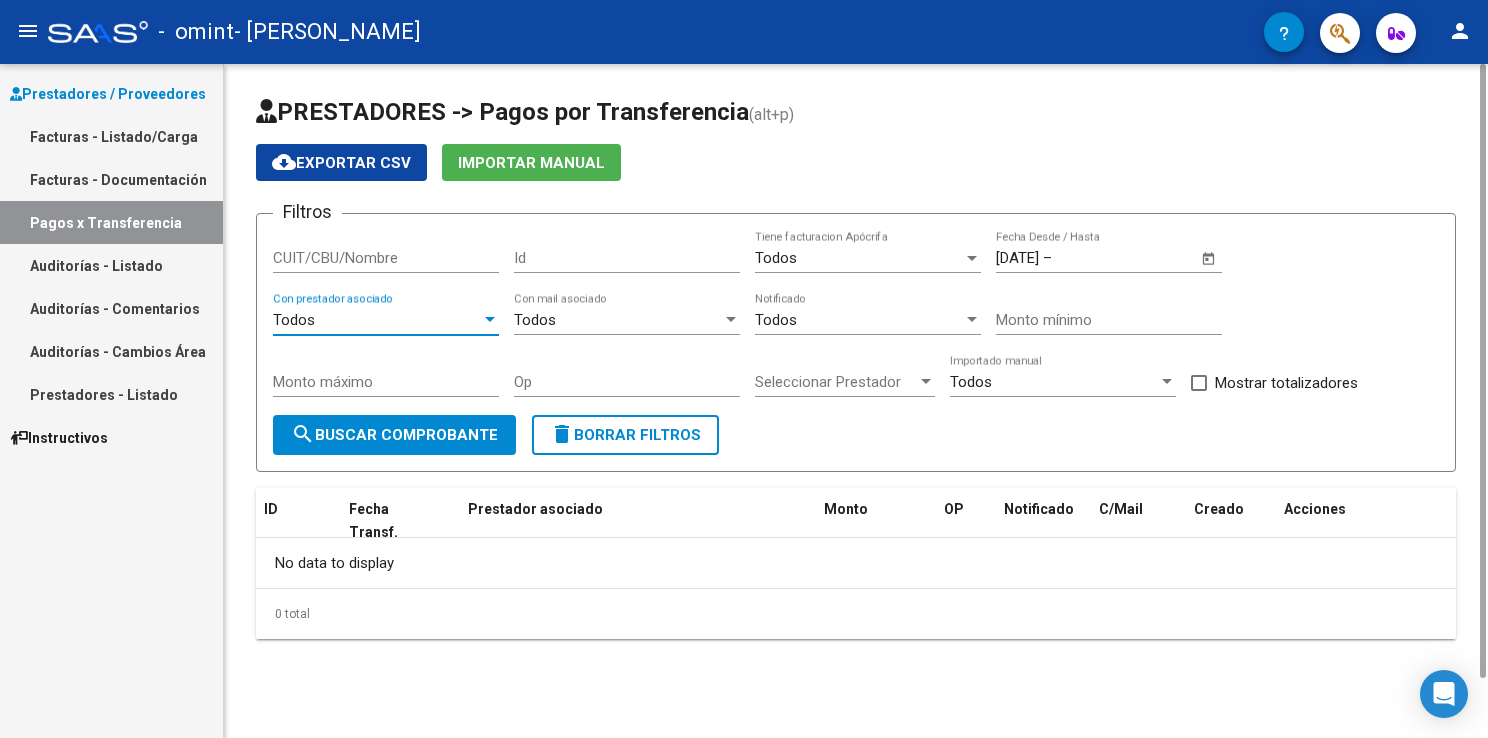 click at bounding box center (490, 320) 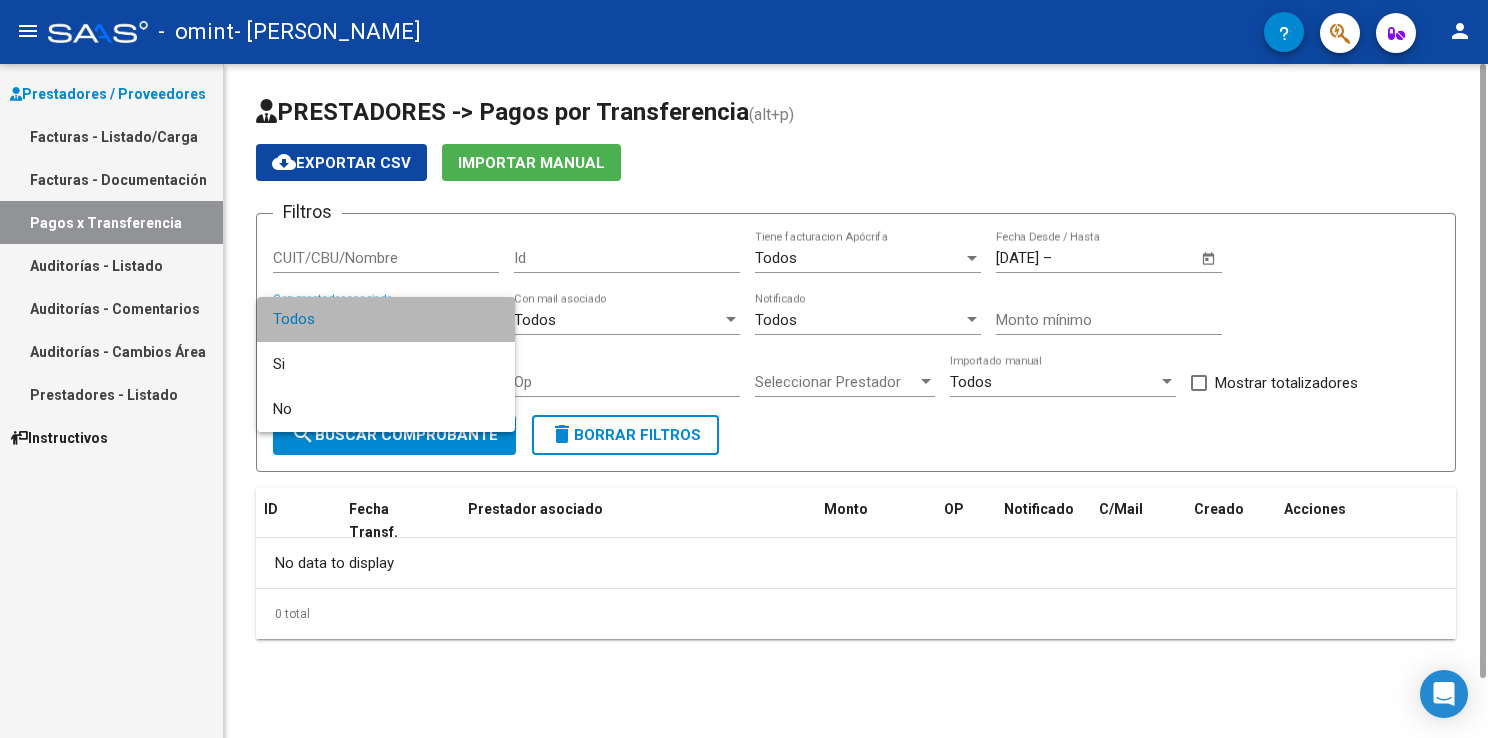 click on "Todos" at bounding box center [386, 319] 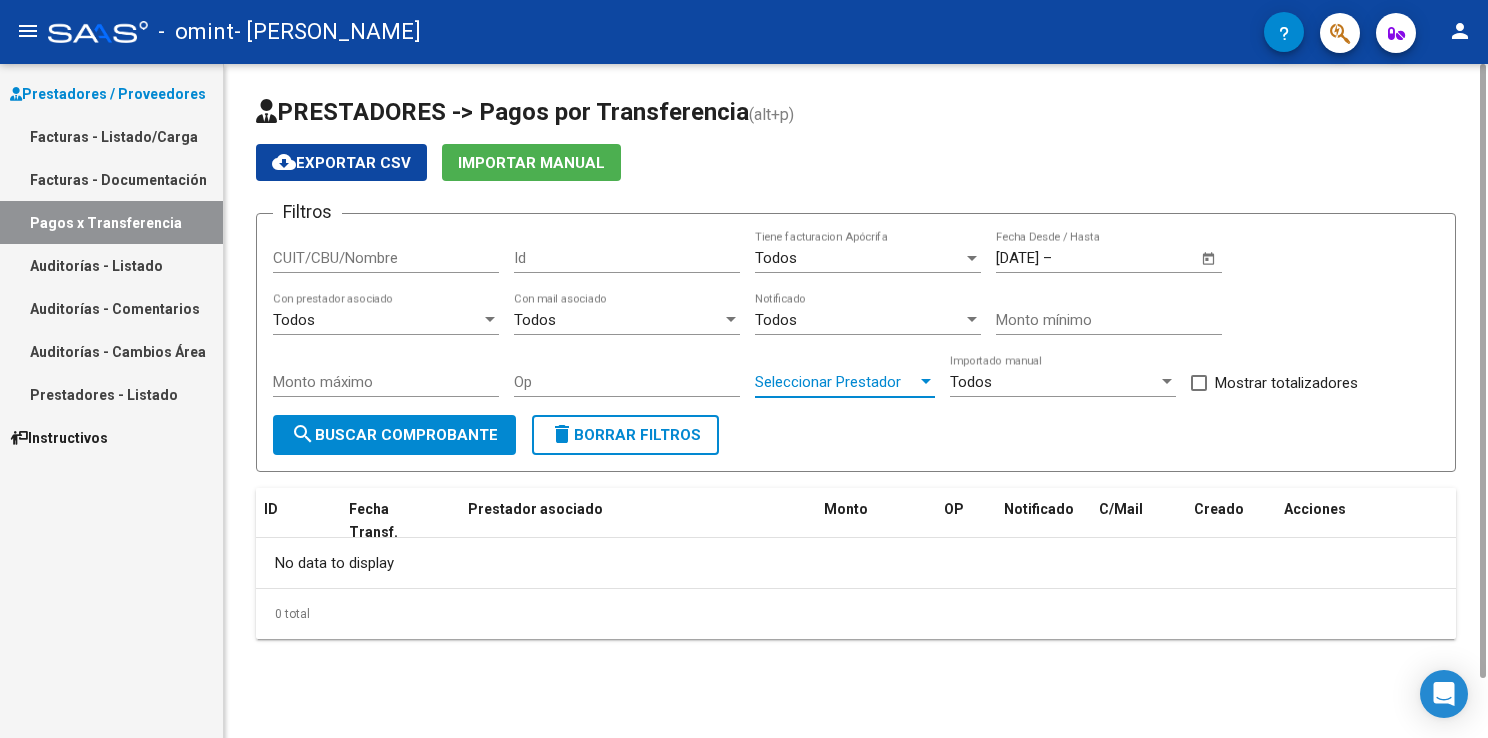 click at bounding box center [926, 382] 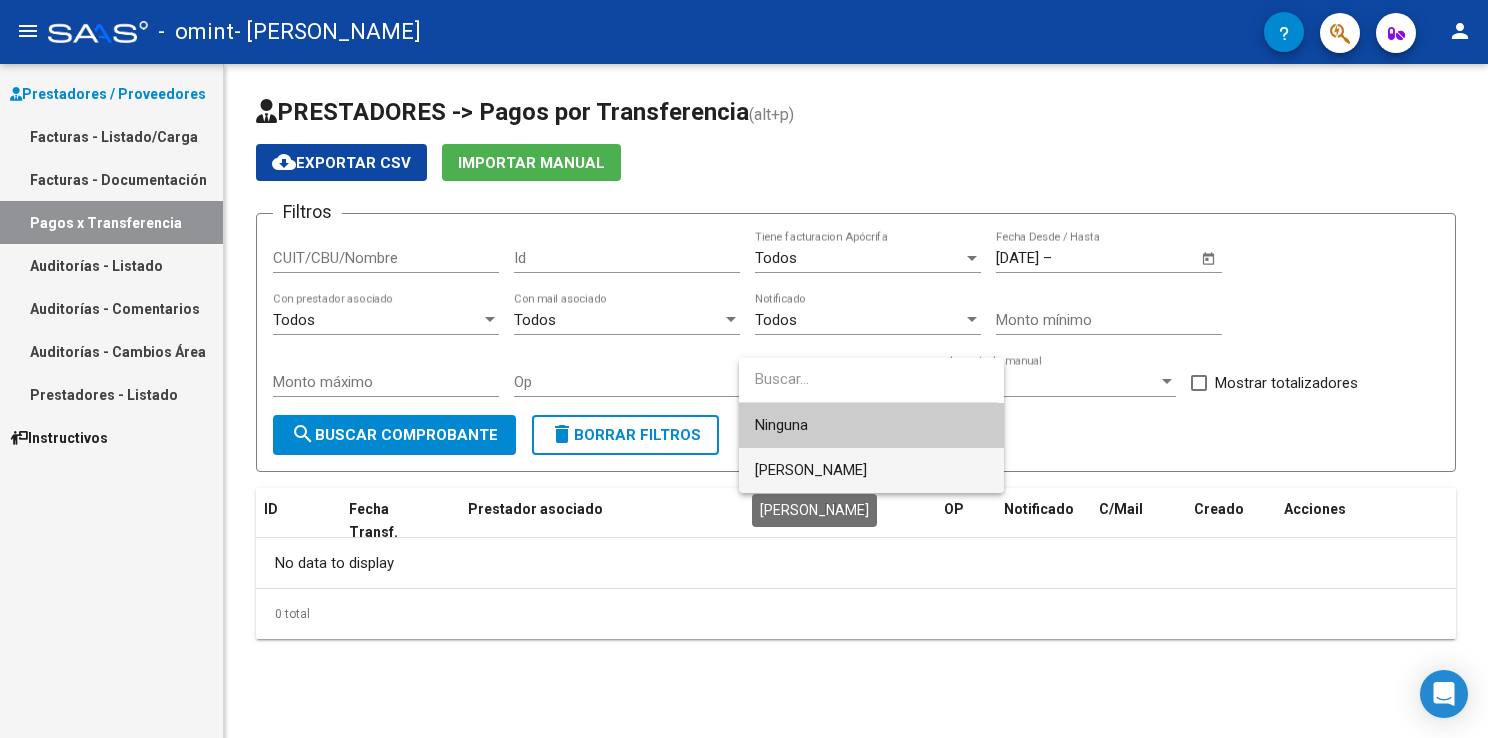click on "[PERSON_NAME]" at bounding box center [811, 470] 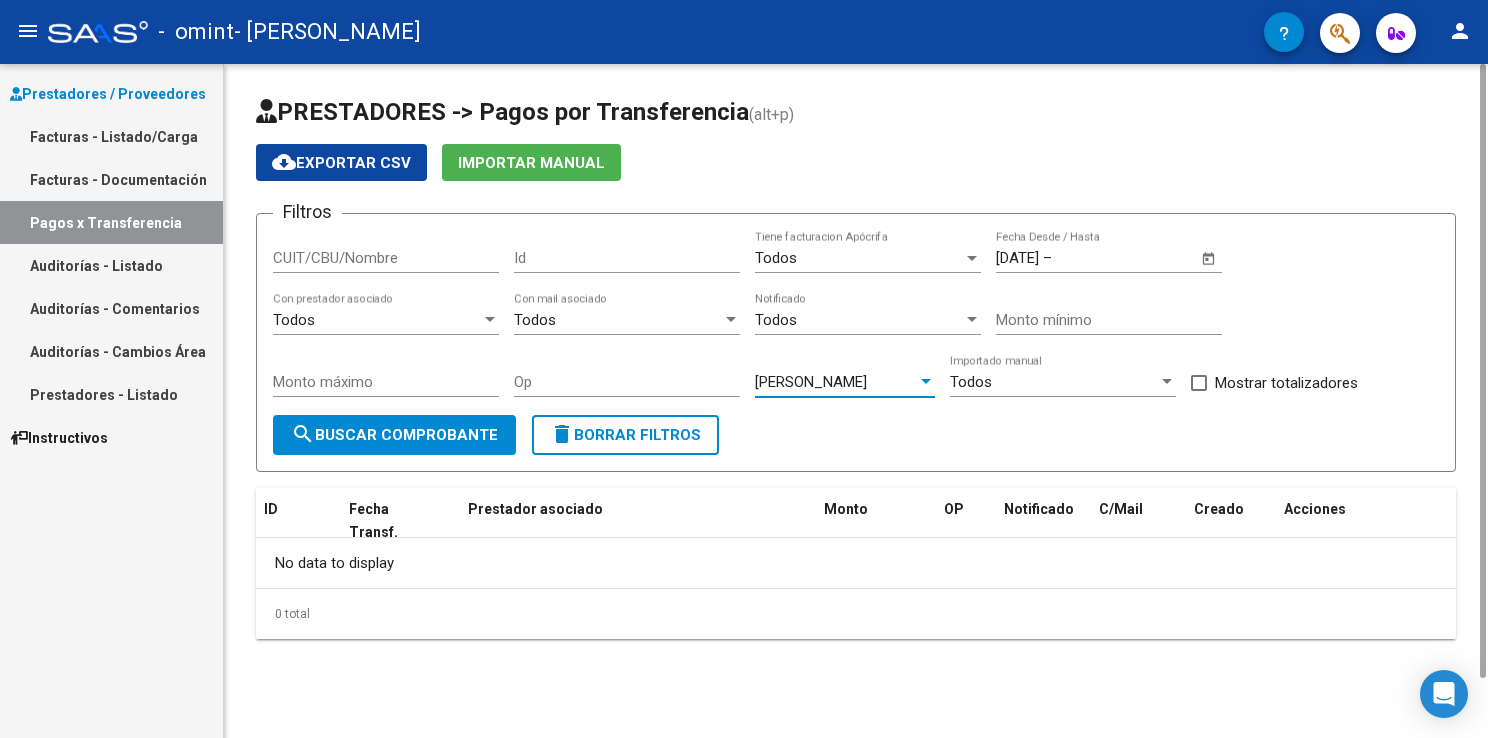 click on "search  Buscar Comprobante" 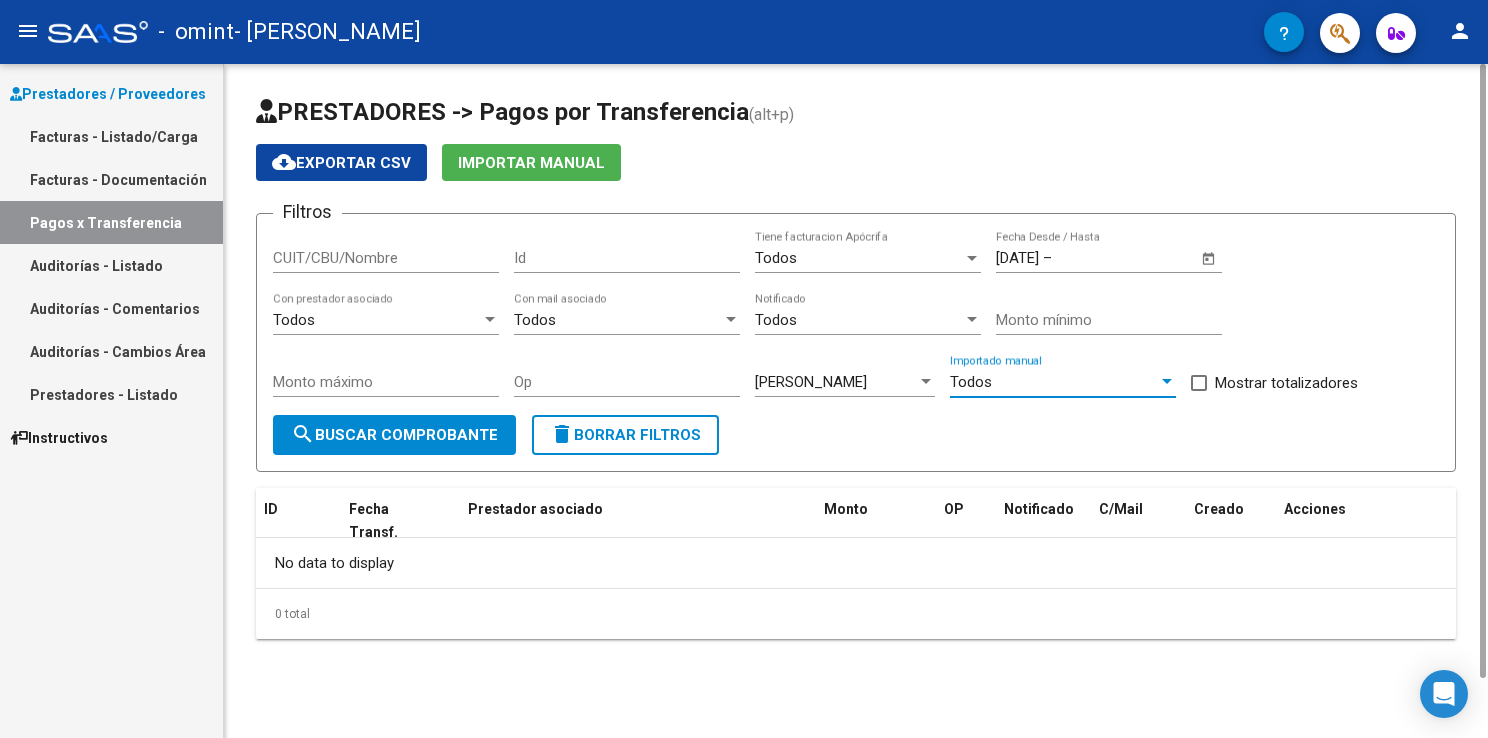 click at bounding box center (1167, 381) 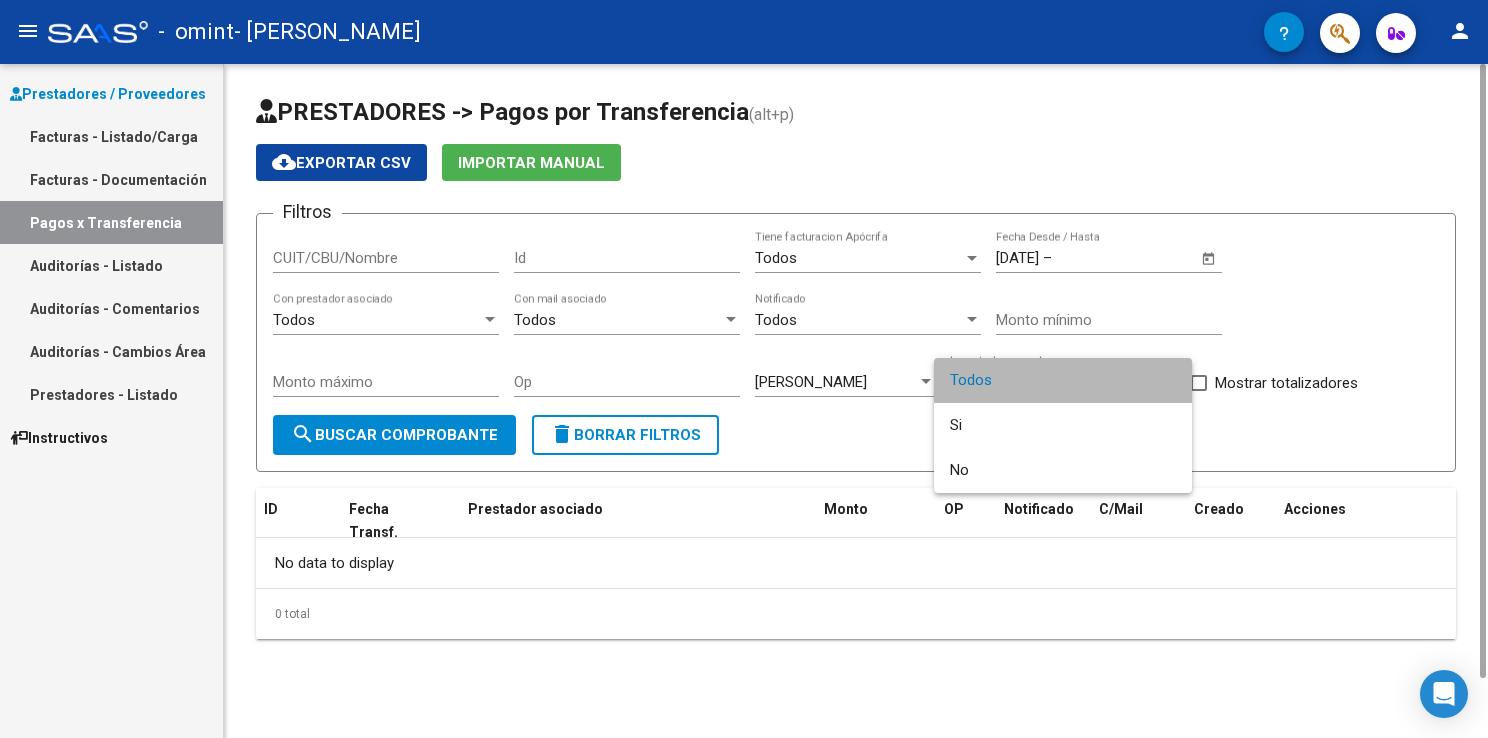click on "Todos" at bounding box center (1063, 380) 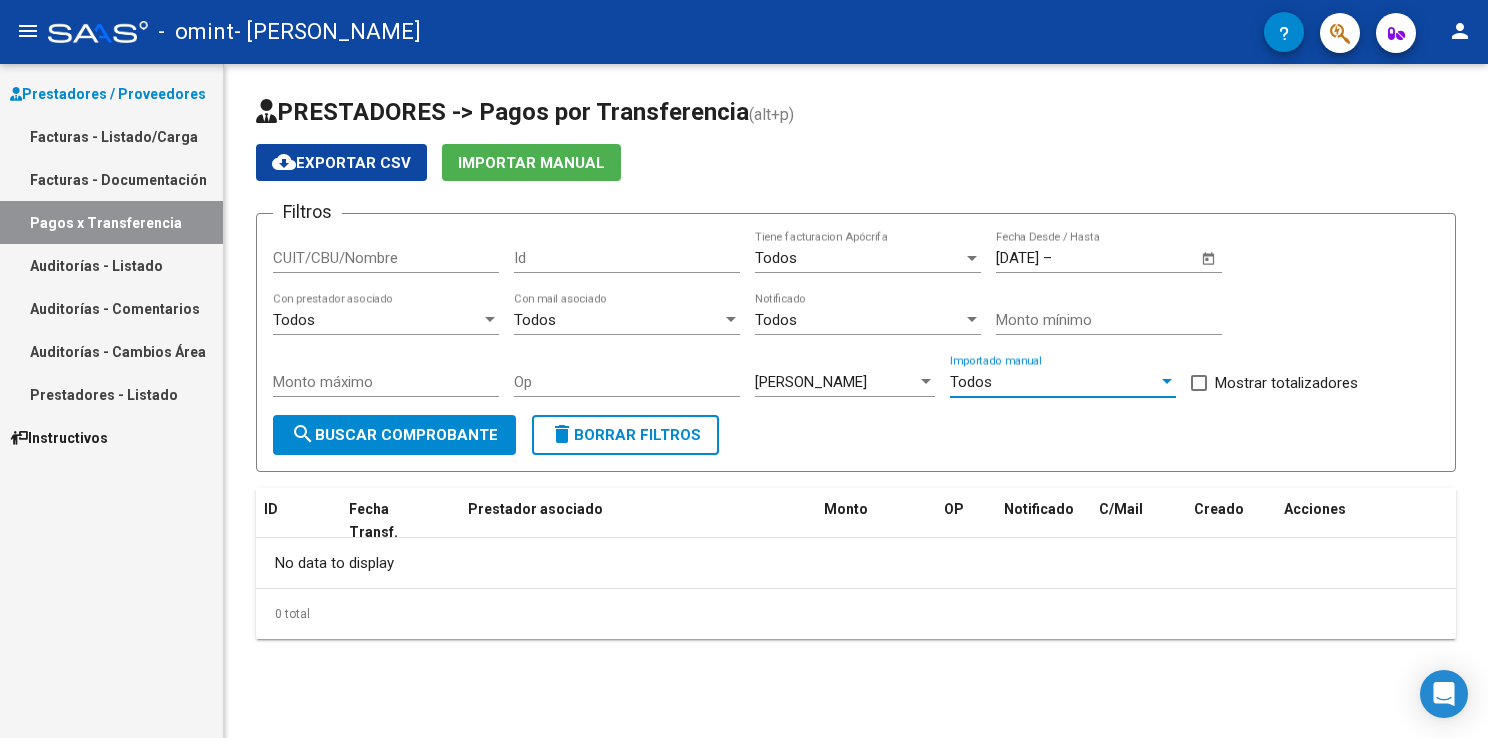 click on "Facturas - Documentación" at bounding box center (111, 179) 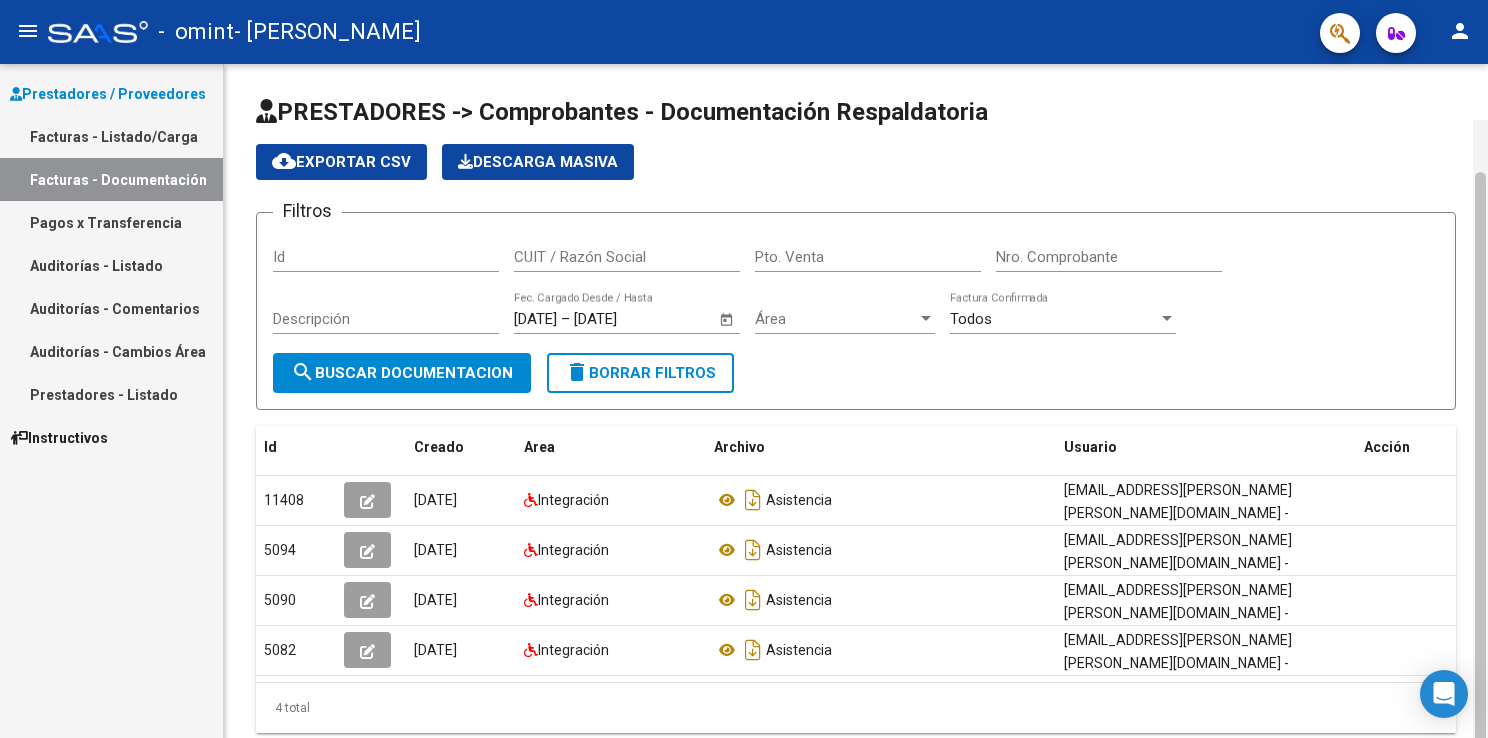 scroll, scrollTop: 56, scrollLeft: 0, axis: vertical 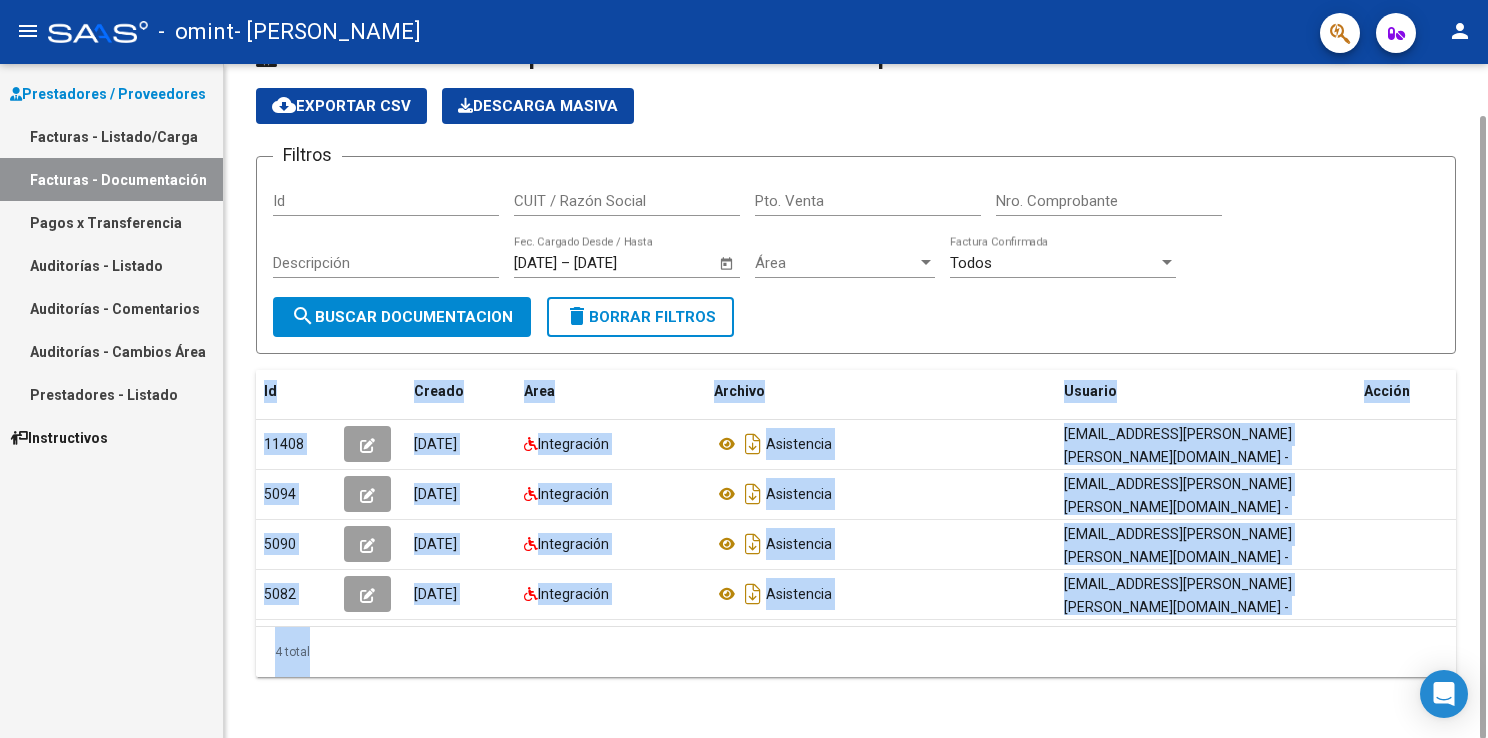 drag, startPoint x: 1487, startPoint y: 207, endPoint x: 1493, endPoint y: 330, distance: 123.146255 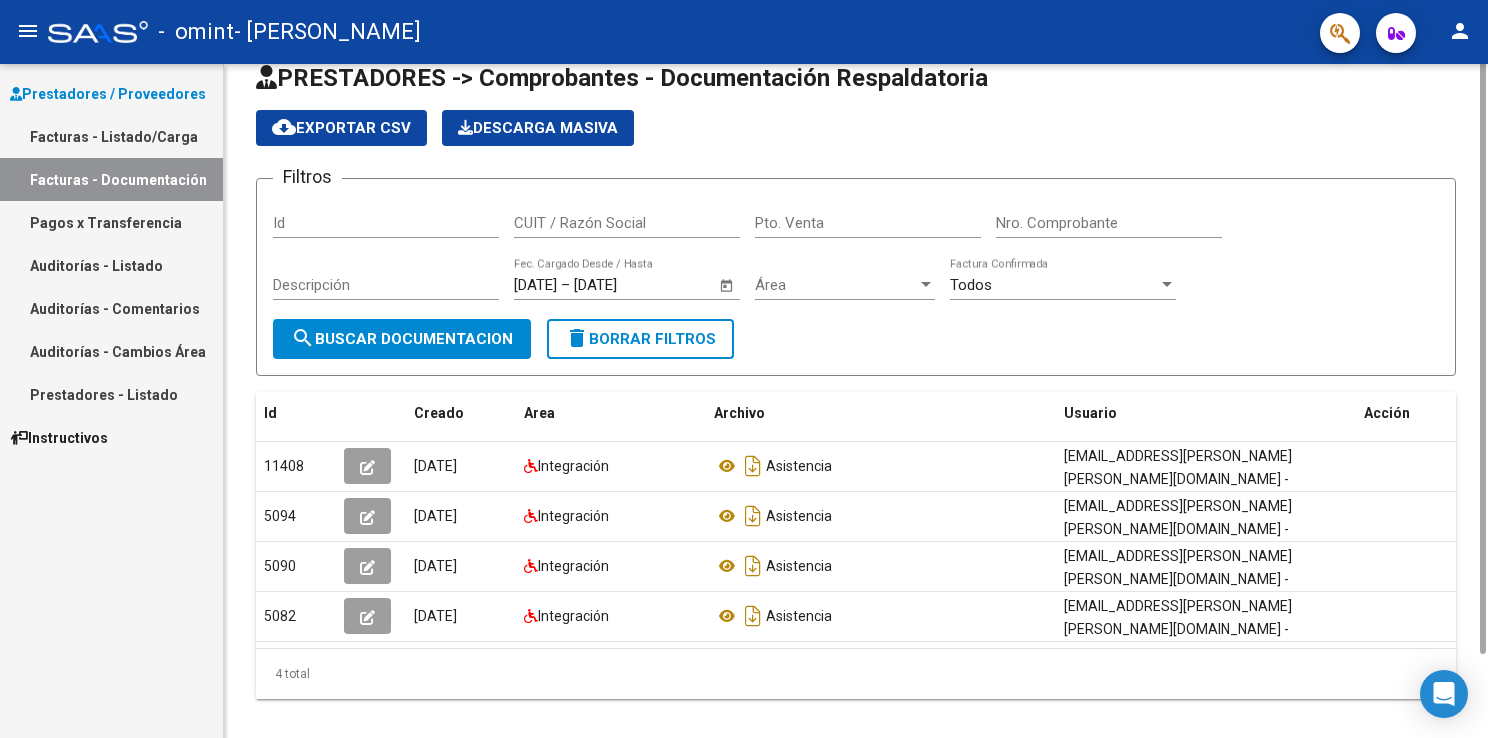 scroll, scrollTop: 56, scrollLeft: 0, axis: vertical 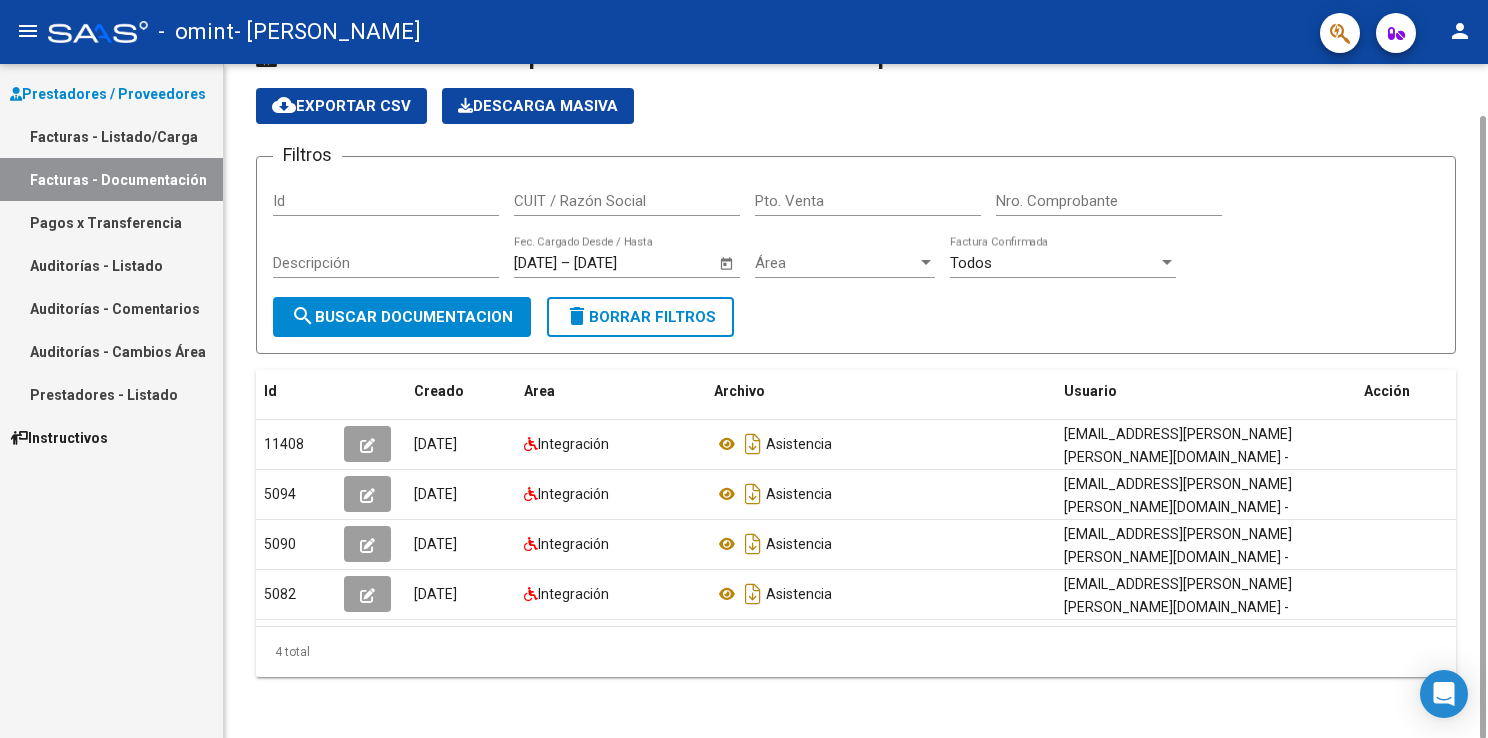drag, startPoint x: 1482, startPoint y: 250, endPoint x: 1489, endPoint y: 278, distance: 28.86174 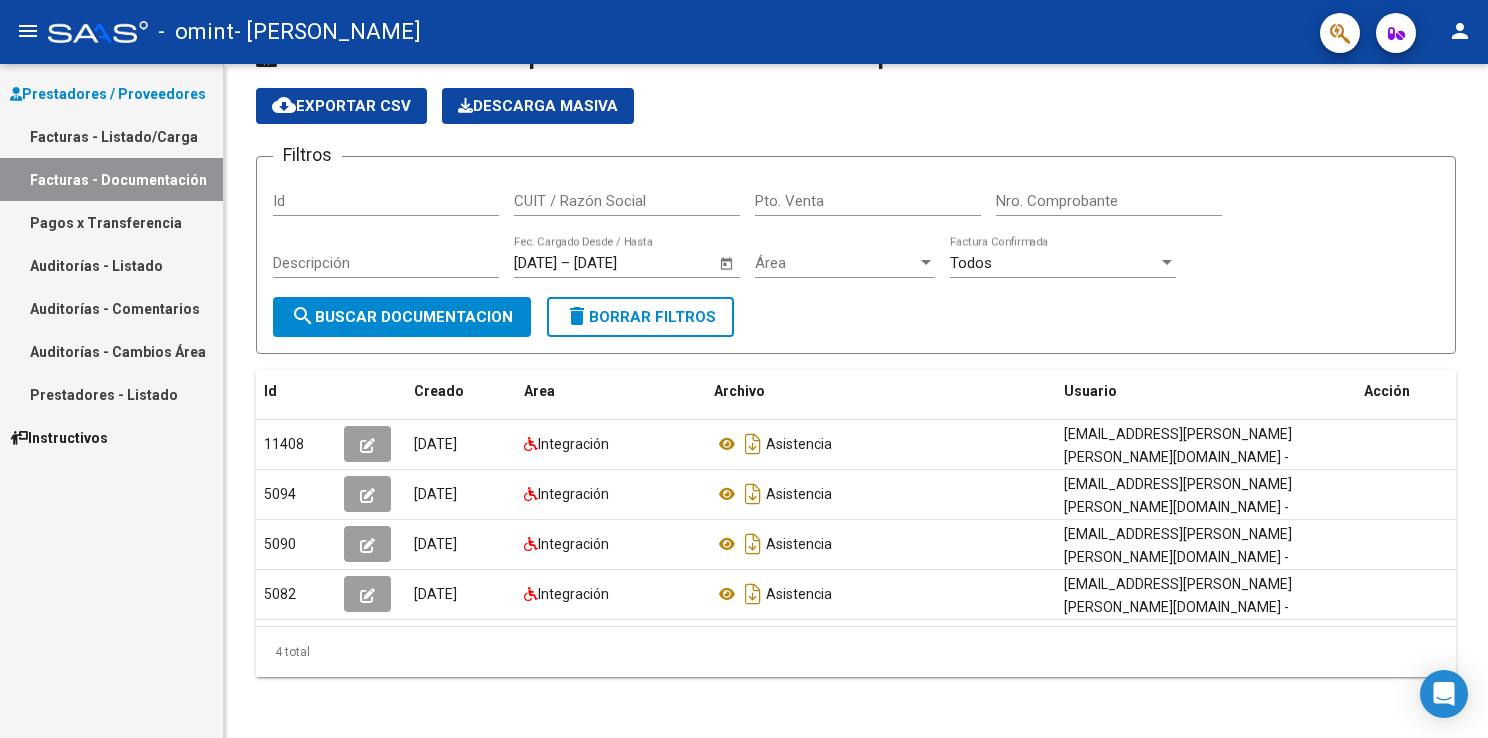 click on "person" 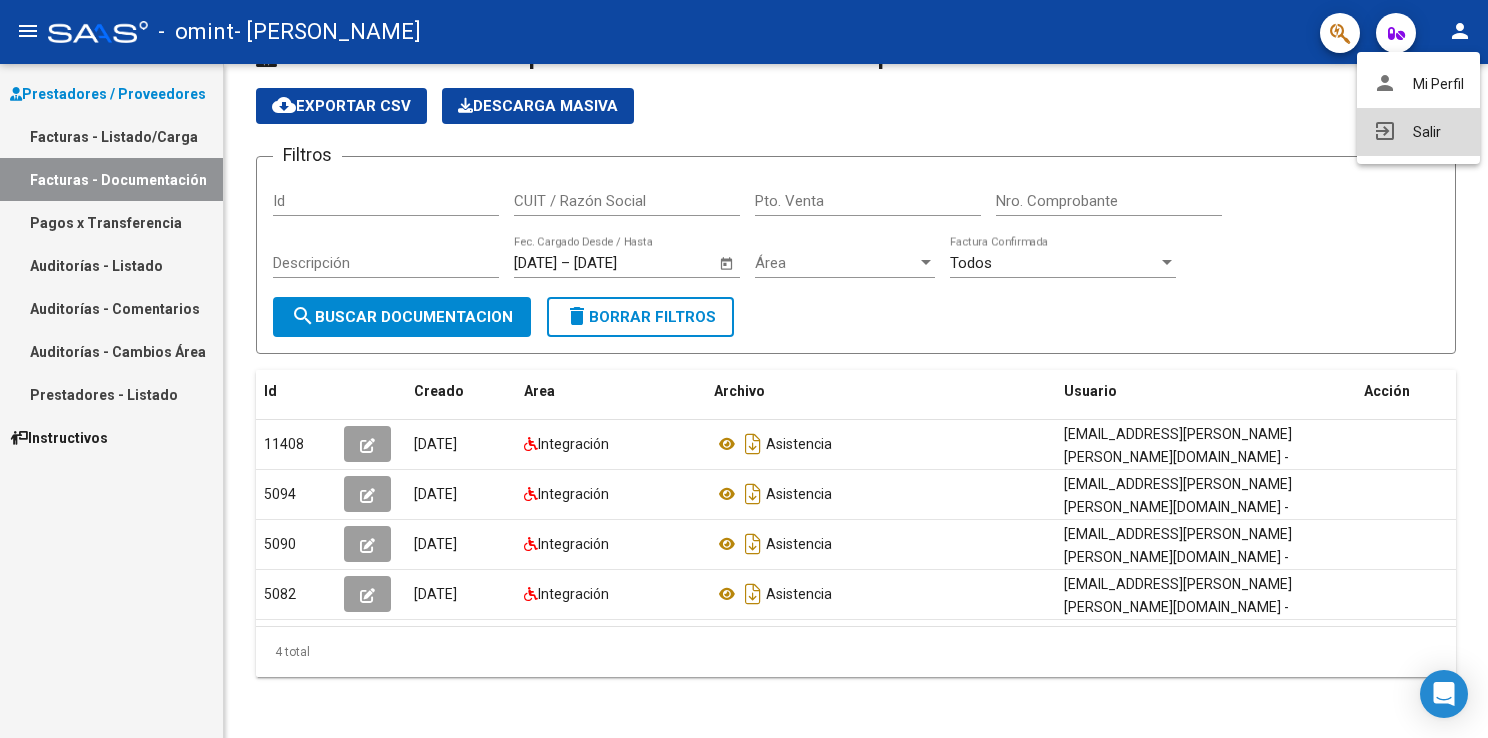 click on "exit_to_app  Salir" at bounding box center [1418, 132] 